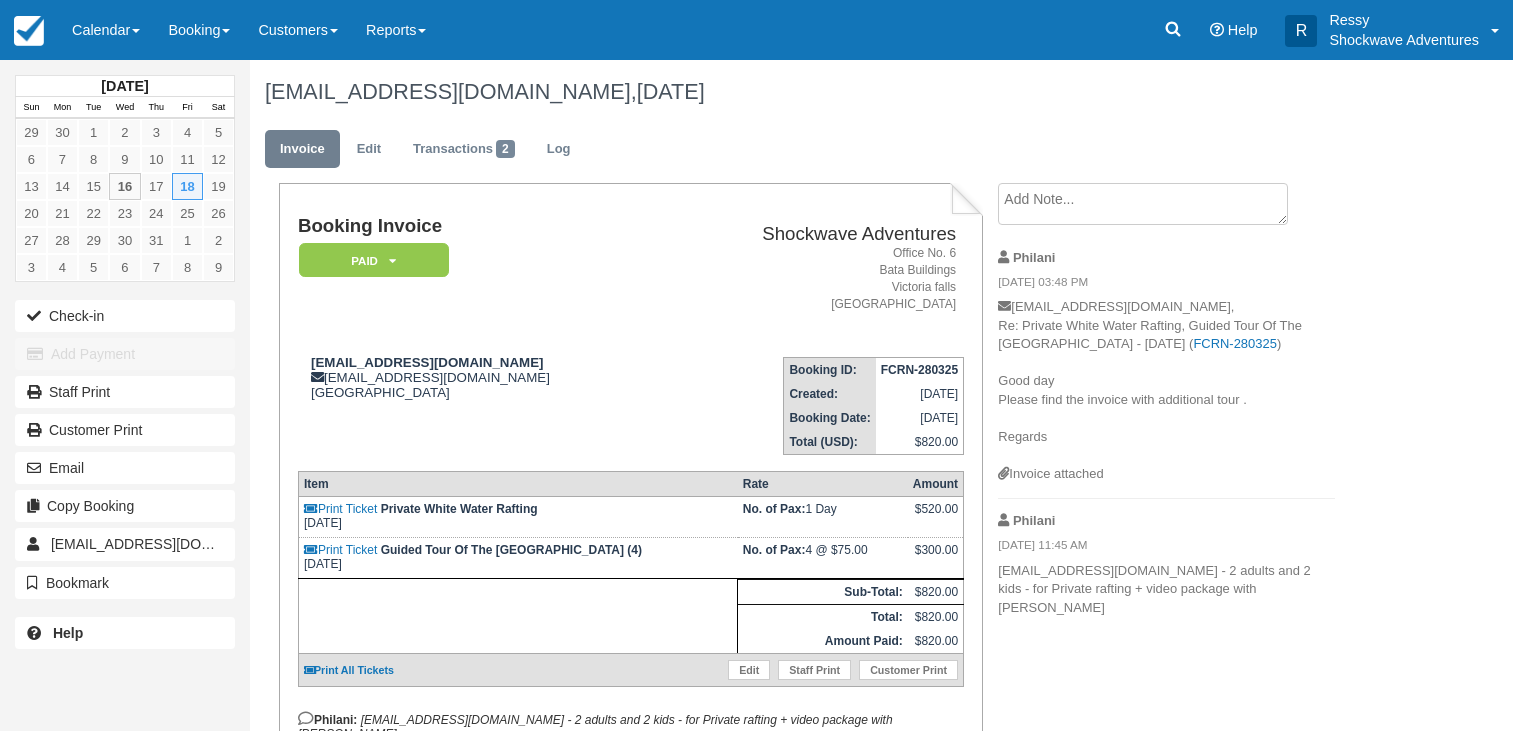 scroll, scrollTop: 0, scrollLeft: 0, axis: both 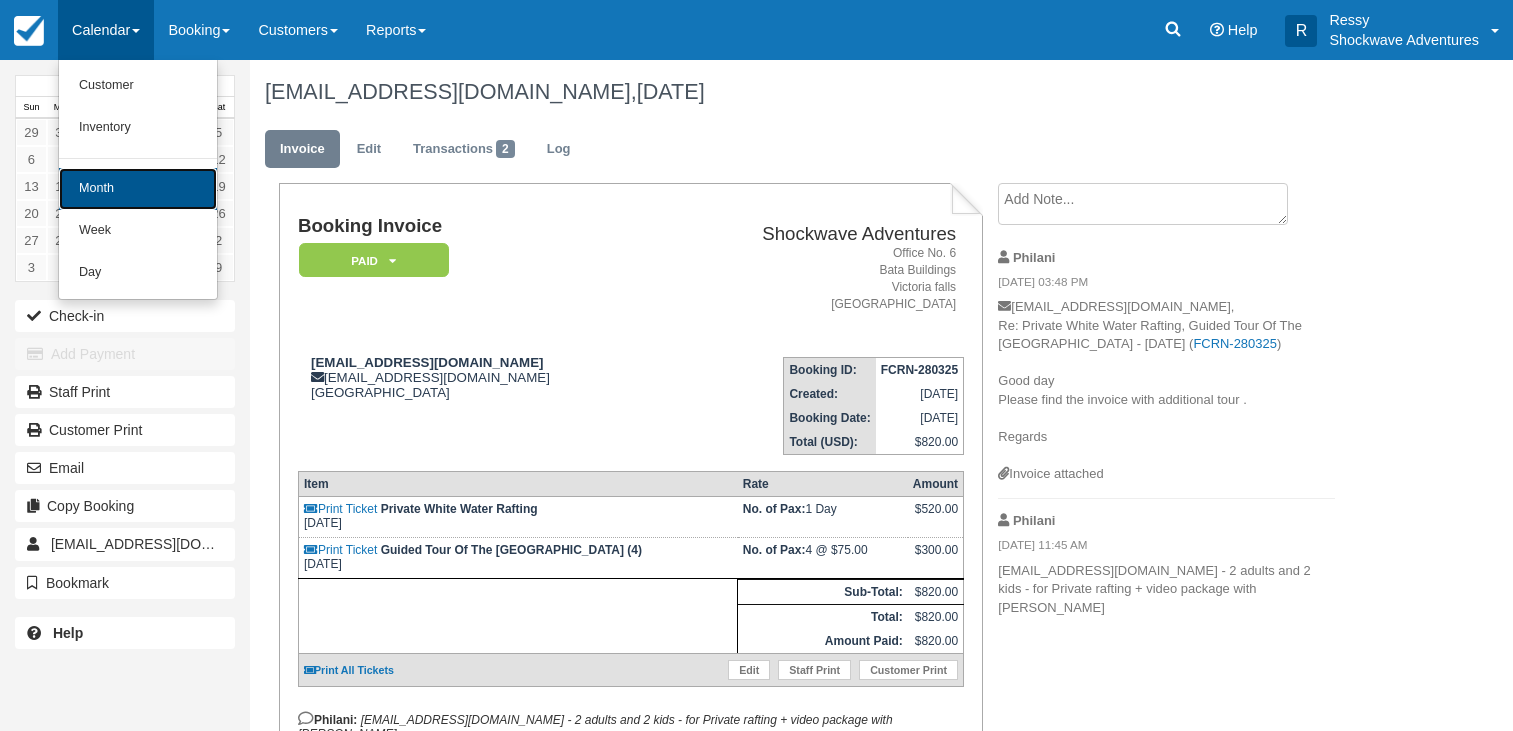click on "Month" at bounding box center [138, 189] 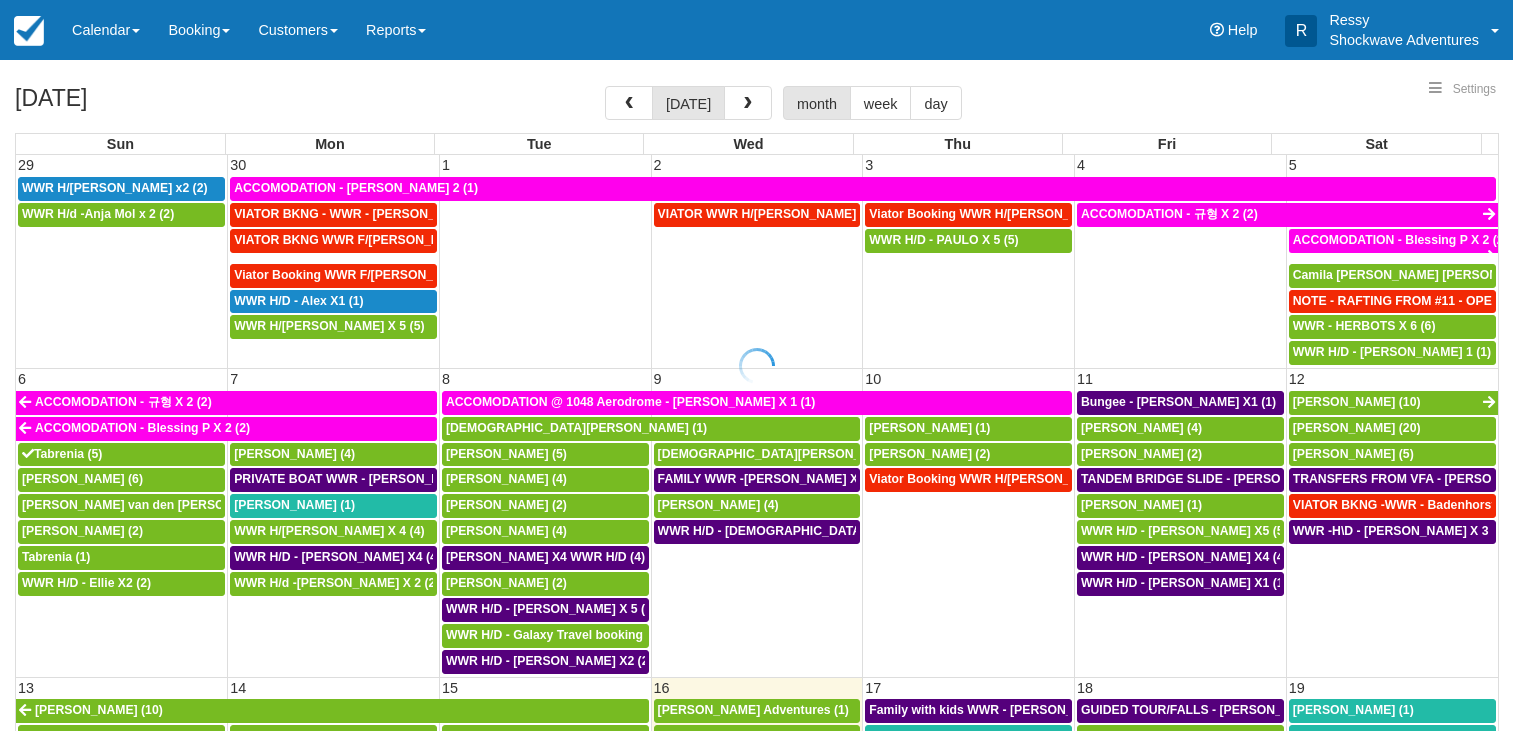 select 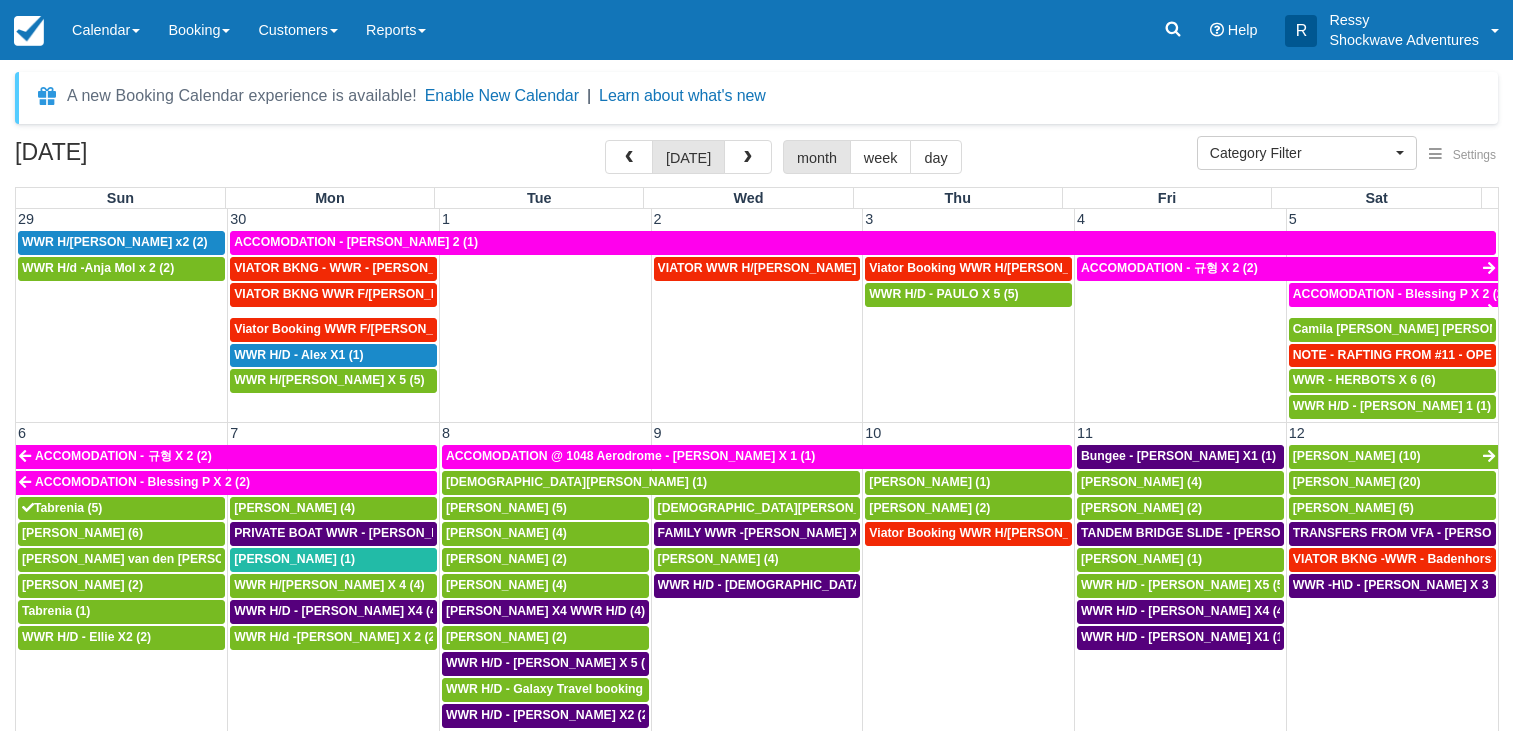 select 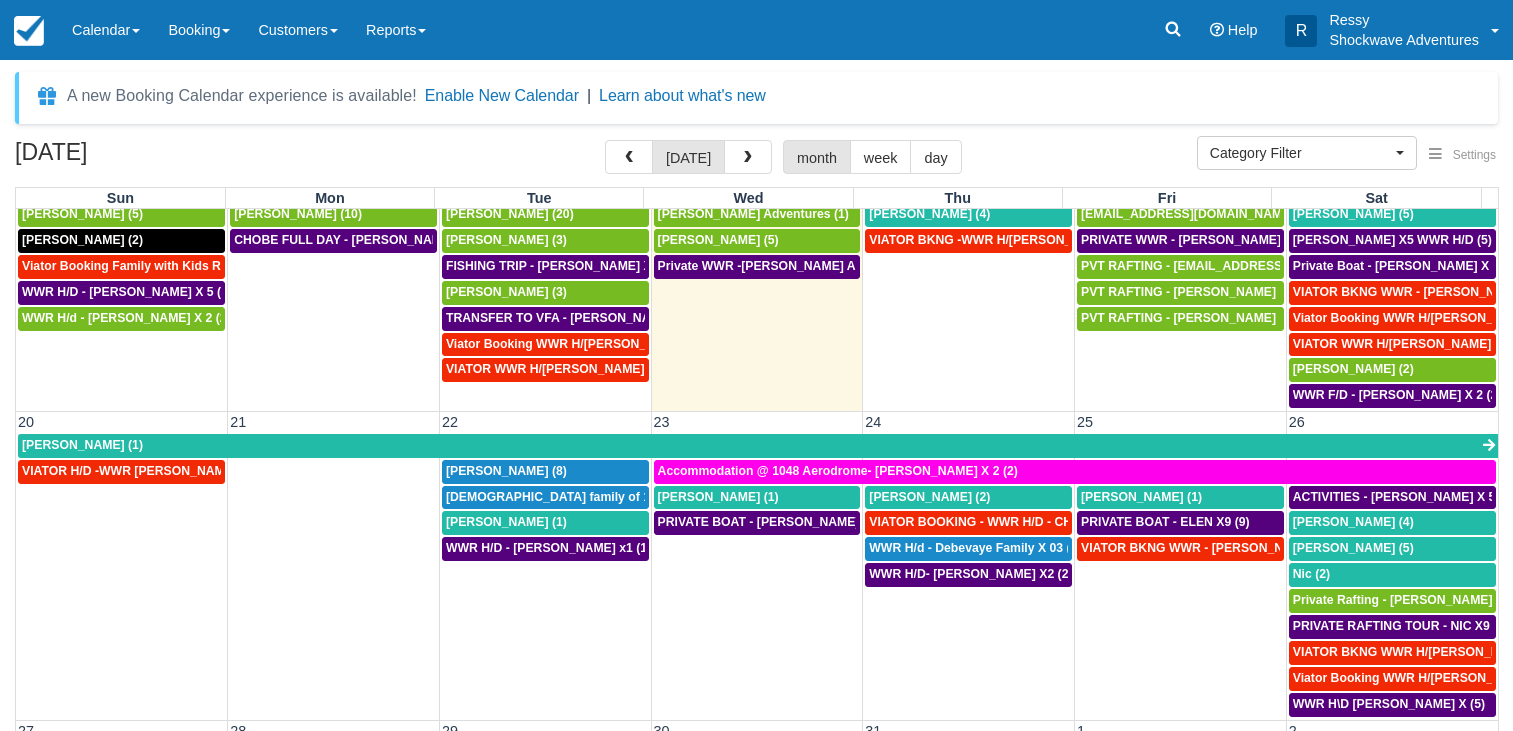 scroll, scrollTop: 480, scrollLeft: 0, axis: vertical 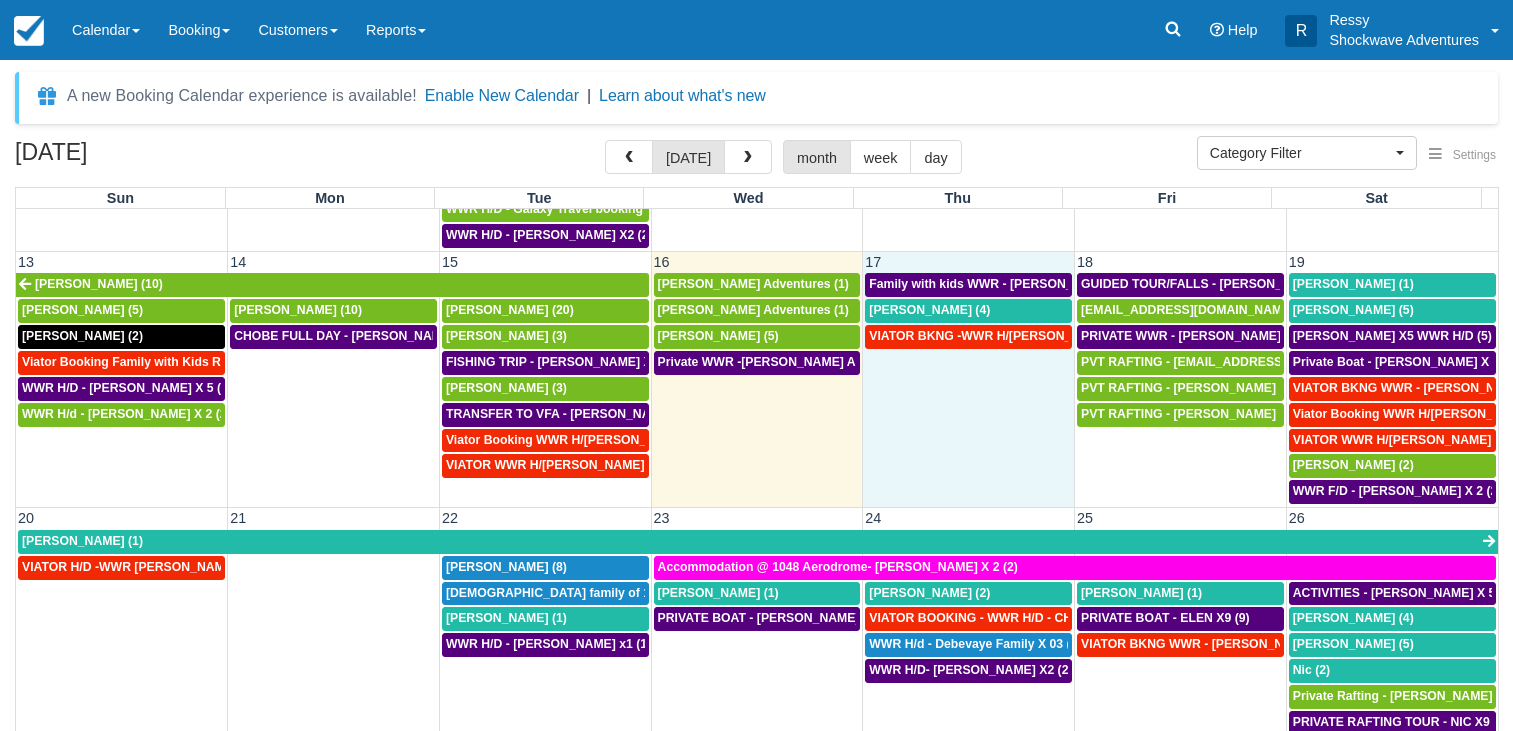 click on "VIATOR BKNG -WWR H/D - Hanif, Ahmed X 2 (2)" at bounding box center (969, 414) 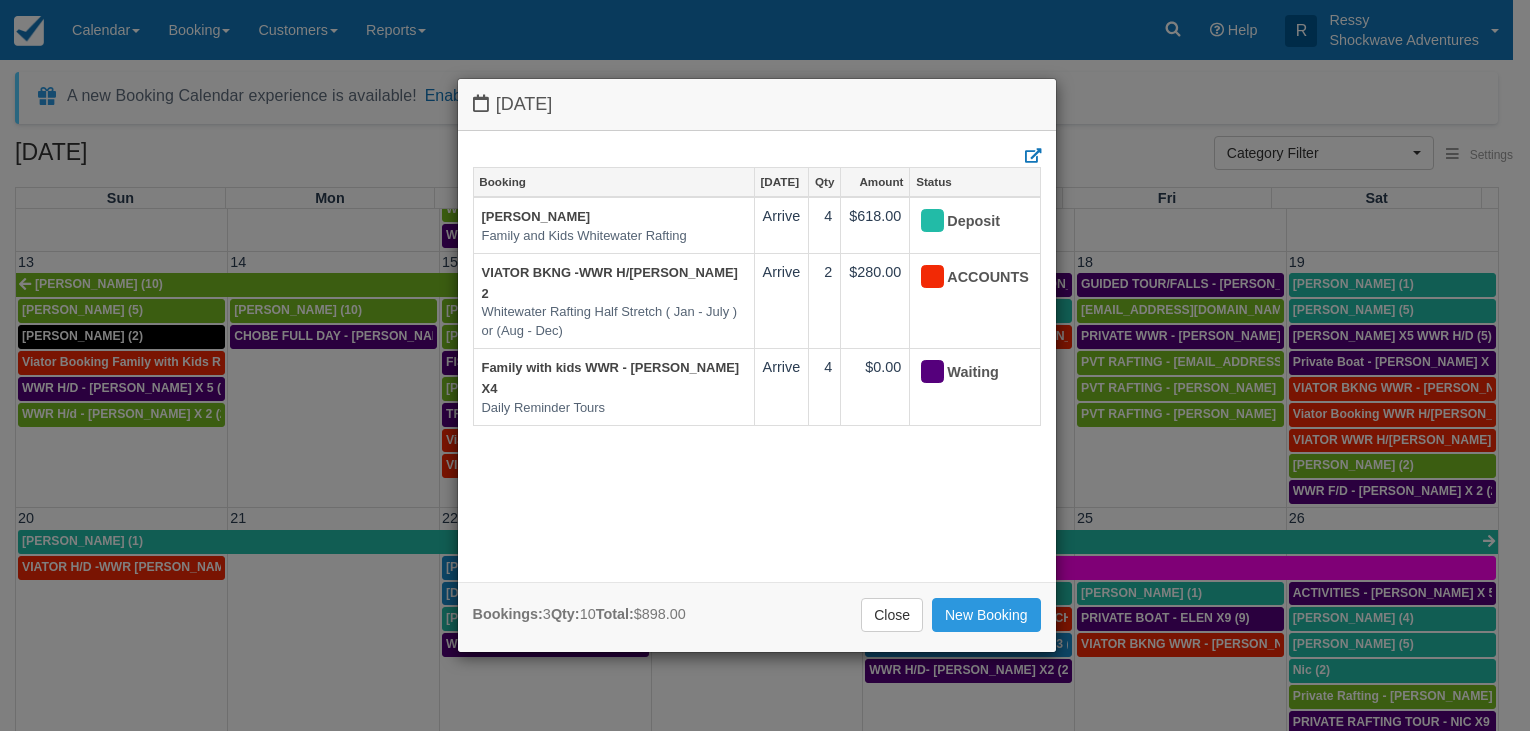 click on "Booking Jul 17 Qty Amount Status
Olivia Barna Family and Kids Whitewater Rafting Arrive 4 $618.00 Deposit
VIATOR BKNG -WWR H/D - Hanif, Ahmed X 2 Whitewater Rafting Half Stretch ( Jan - July ) or (Aug - Dec) Arrive 2 $280.00 ACCOUNTS
Family with kids WWR - Olivia Barna X4 Daily Reminder Tours Arrive 4 $0.00 Waiting" at bounding box center [757, 367] 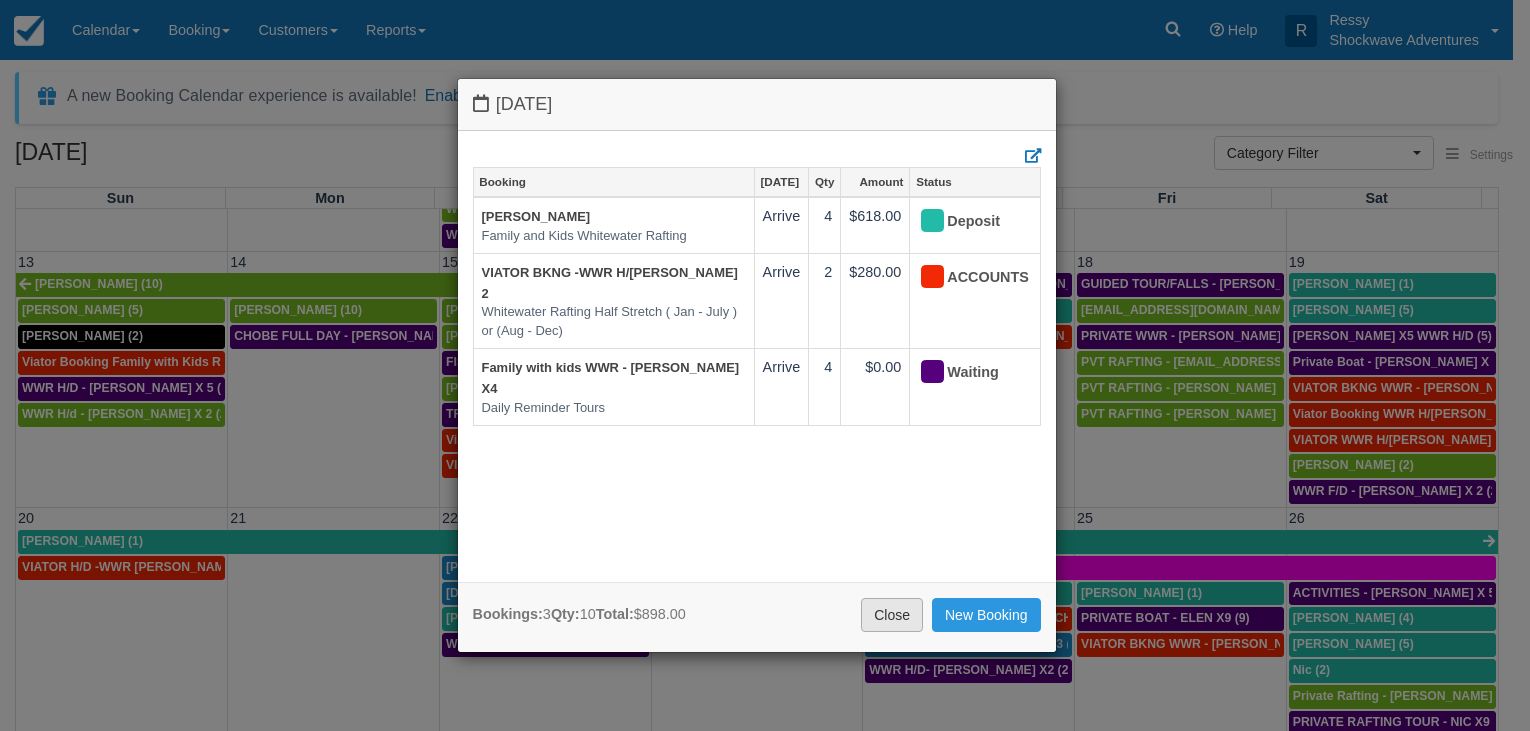 click on "Close" at bounding box center (892, 615) 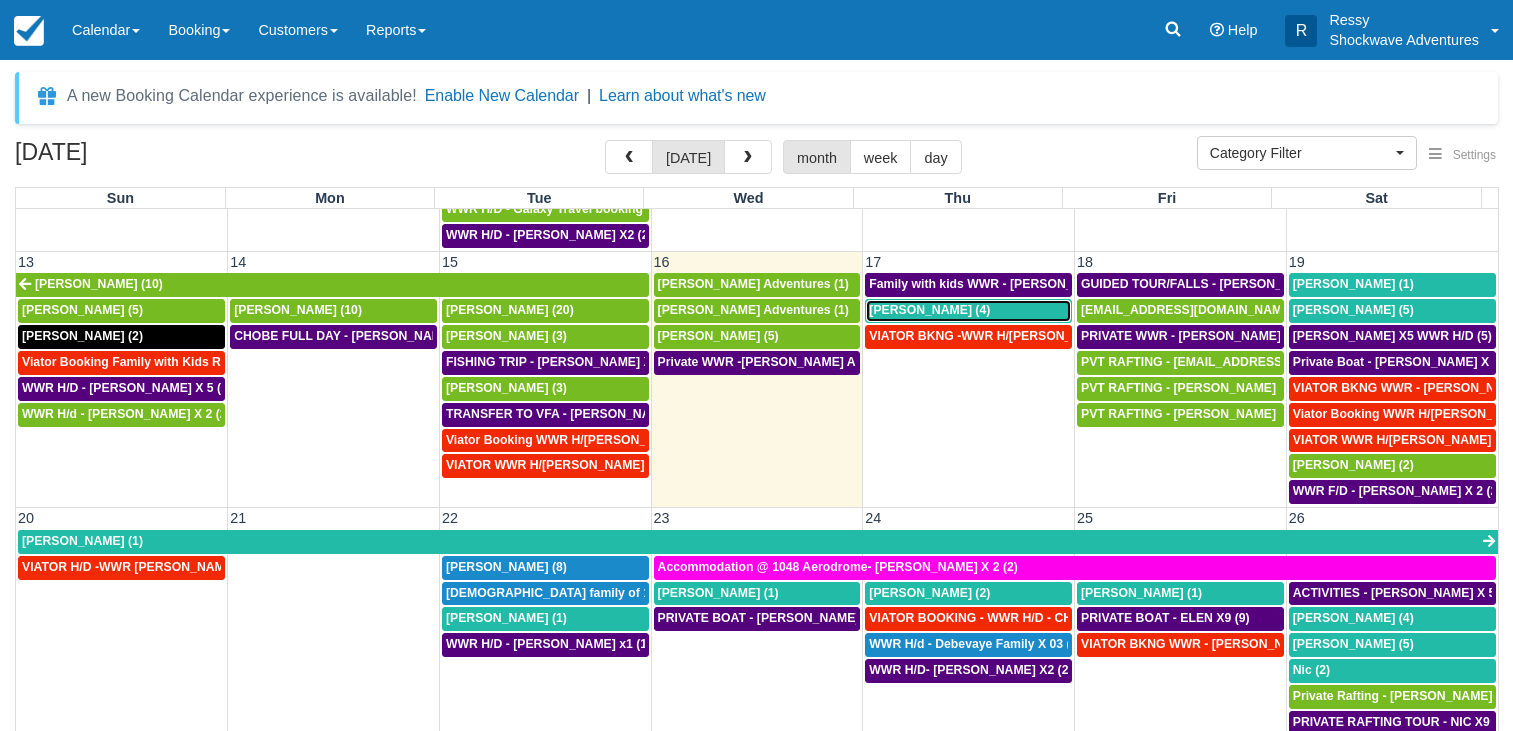 click on "[PERSON_NAME] (4)" at bounding box center [968, 311] 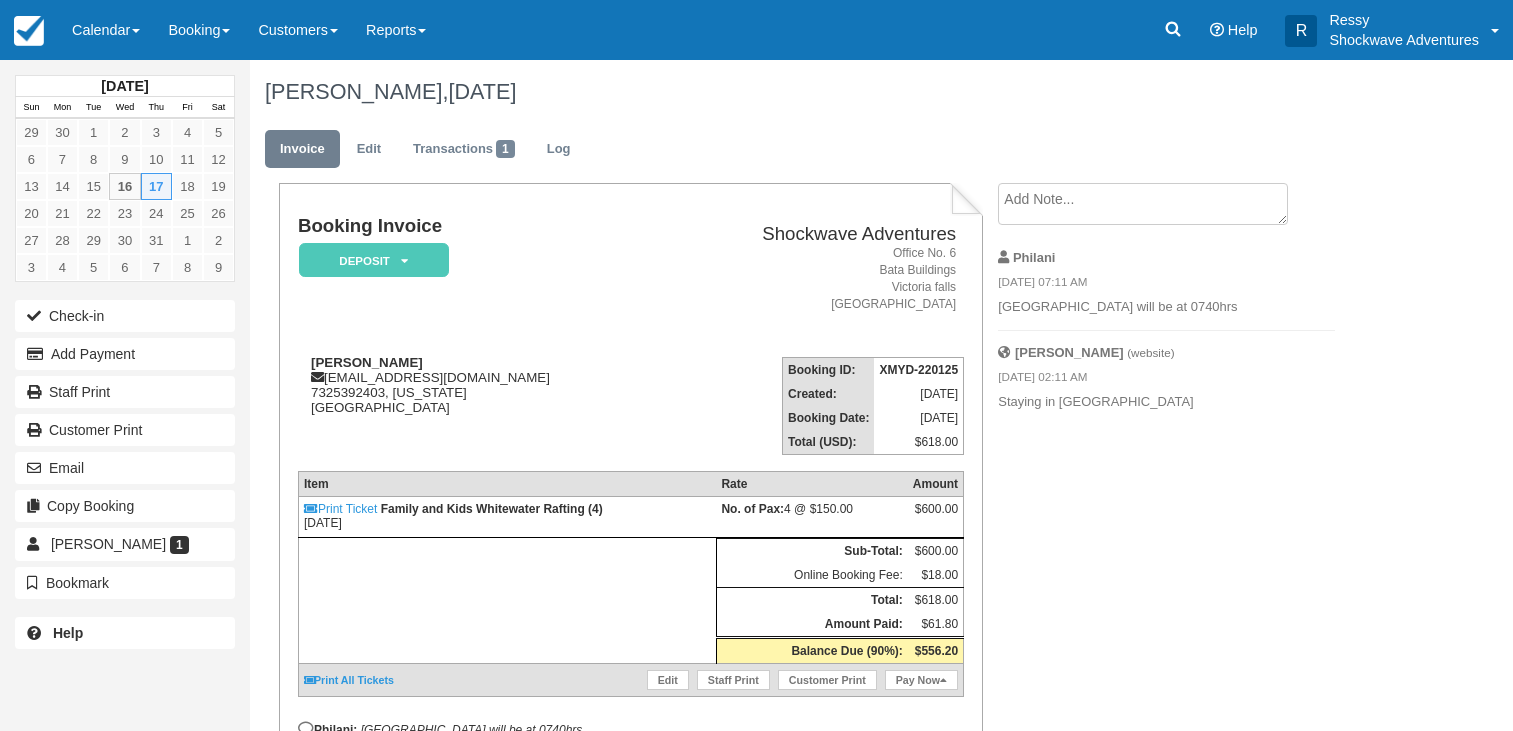 scroll, scrollTop: 0, scrollLeft: 0, axis: both 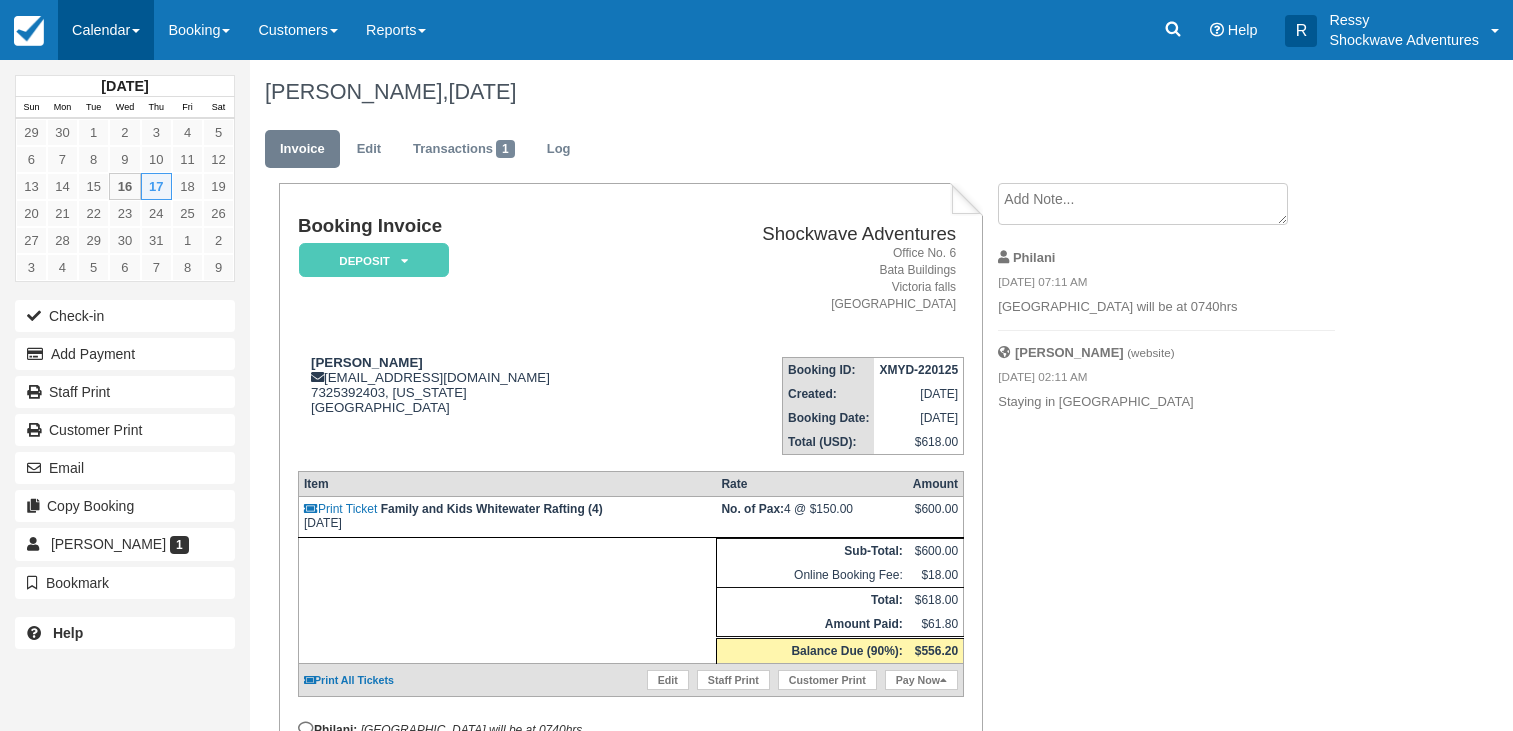 click on "Calendar" at bounding box center [106, 30] 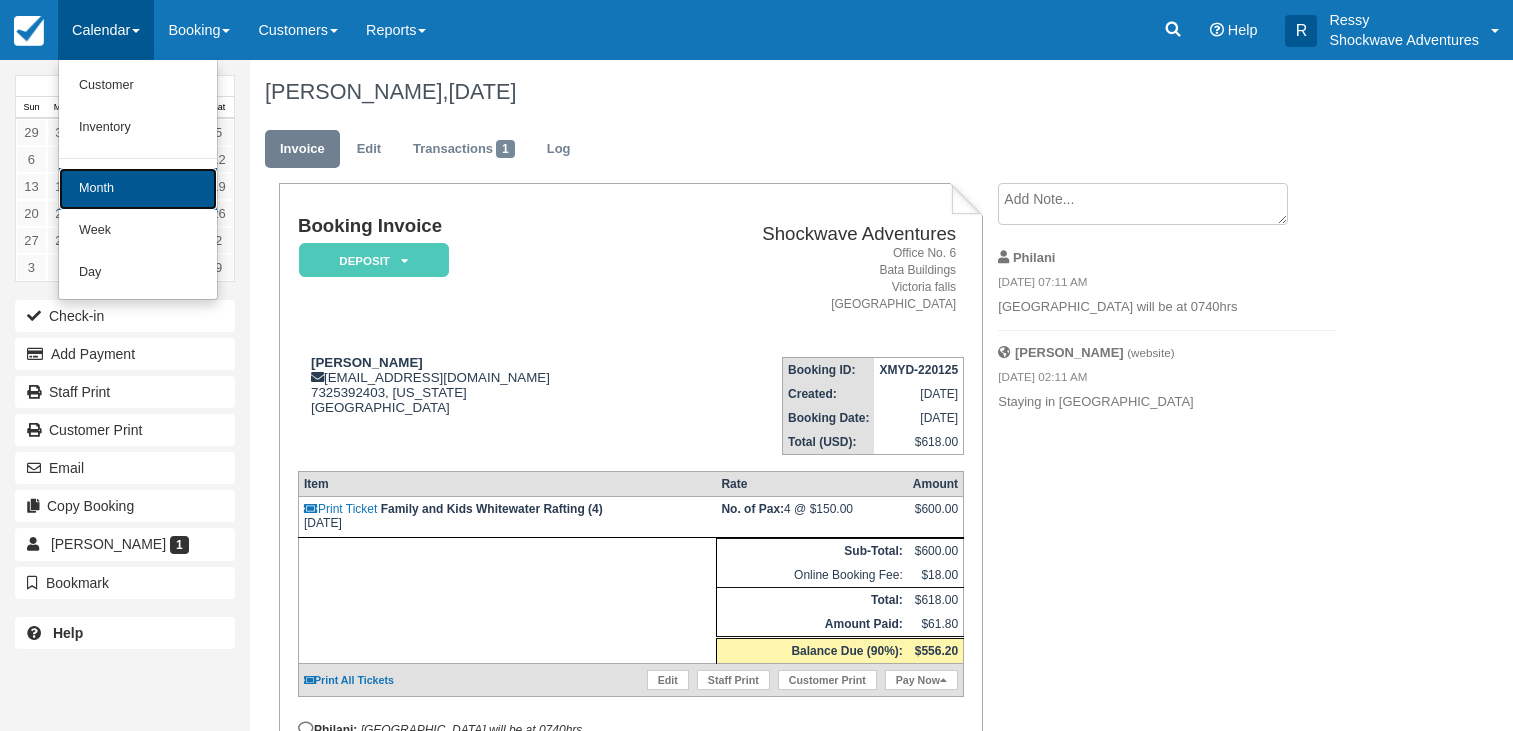 click on "Month" at bounding box center [138, 189] 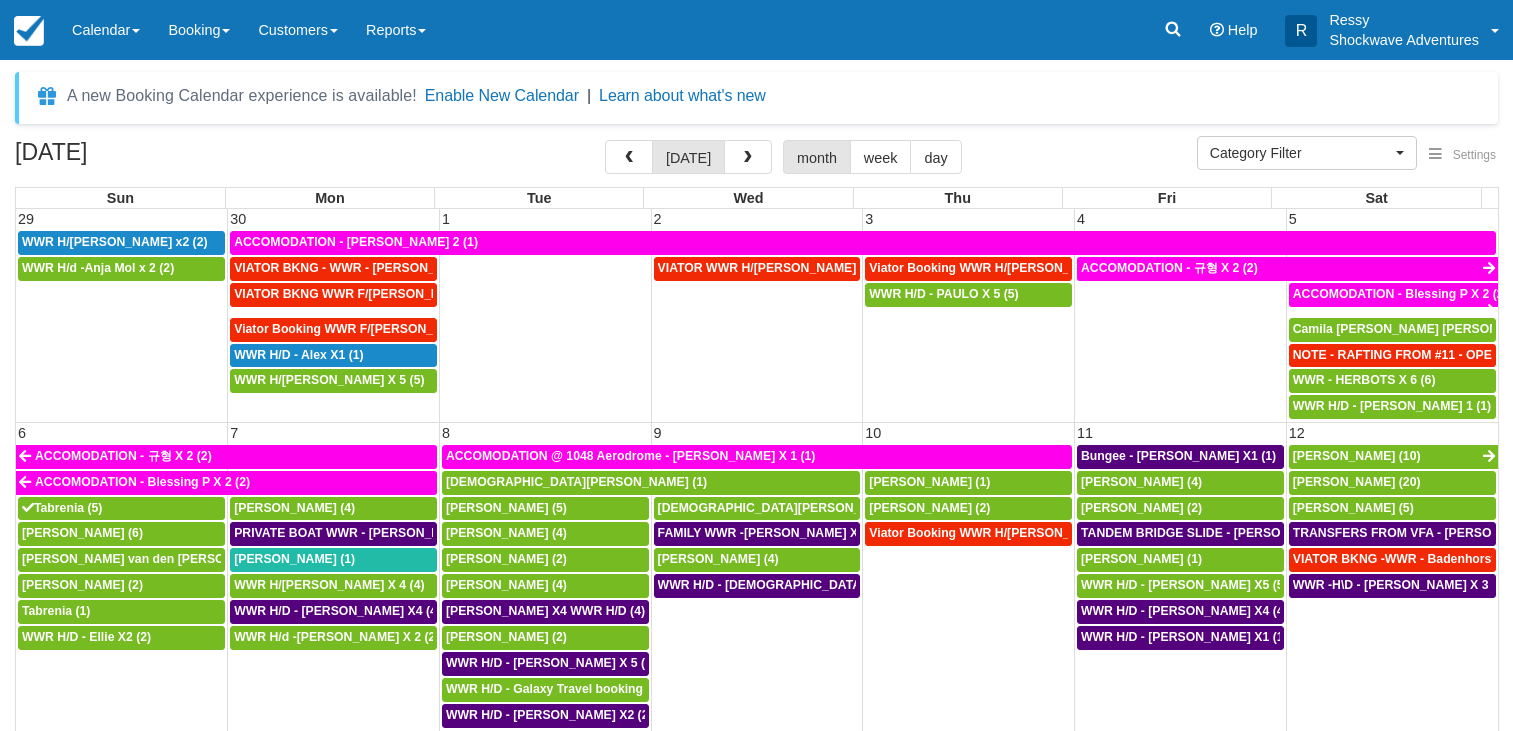 select 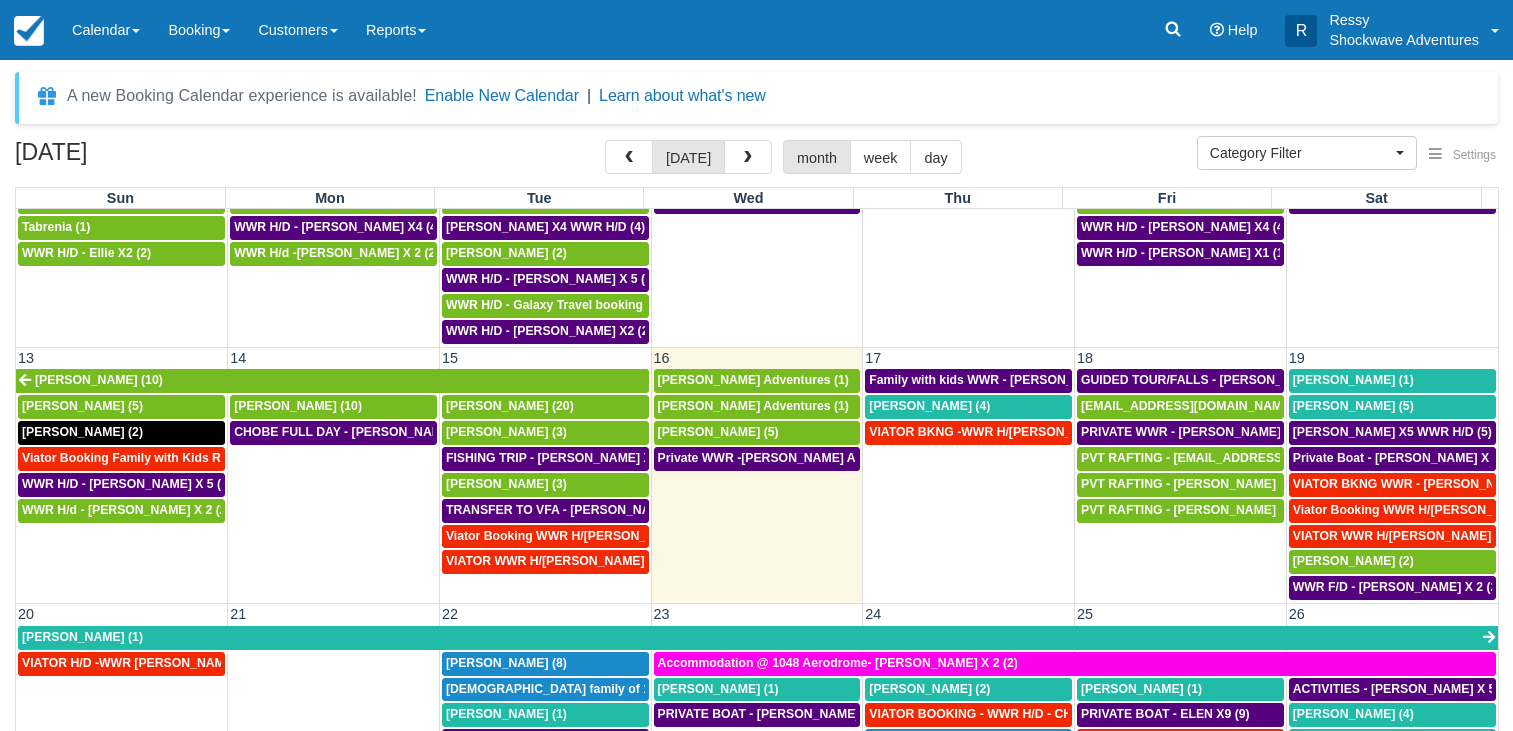 scroll, scrollTop: 480, scrollLeft: 0, axis: vertical 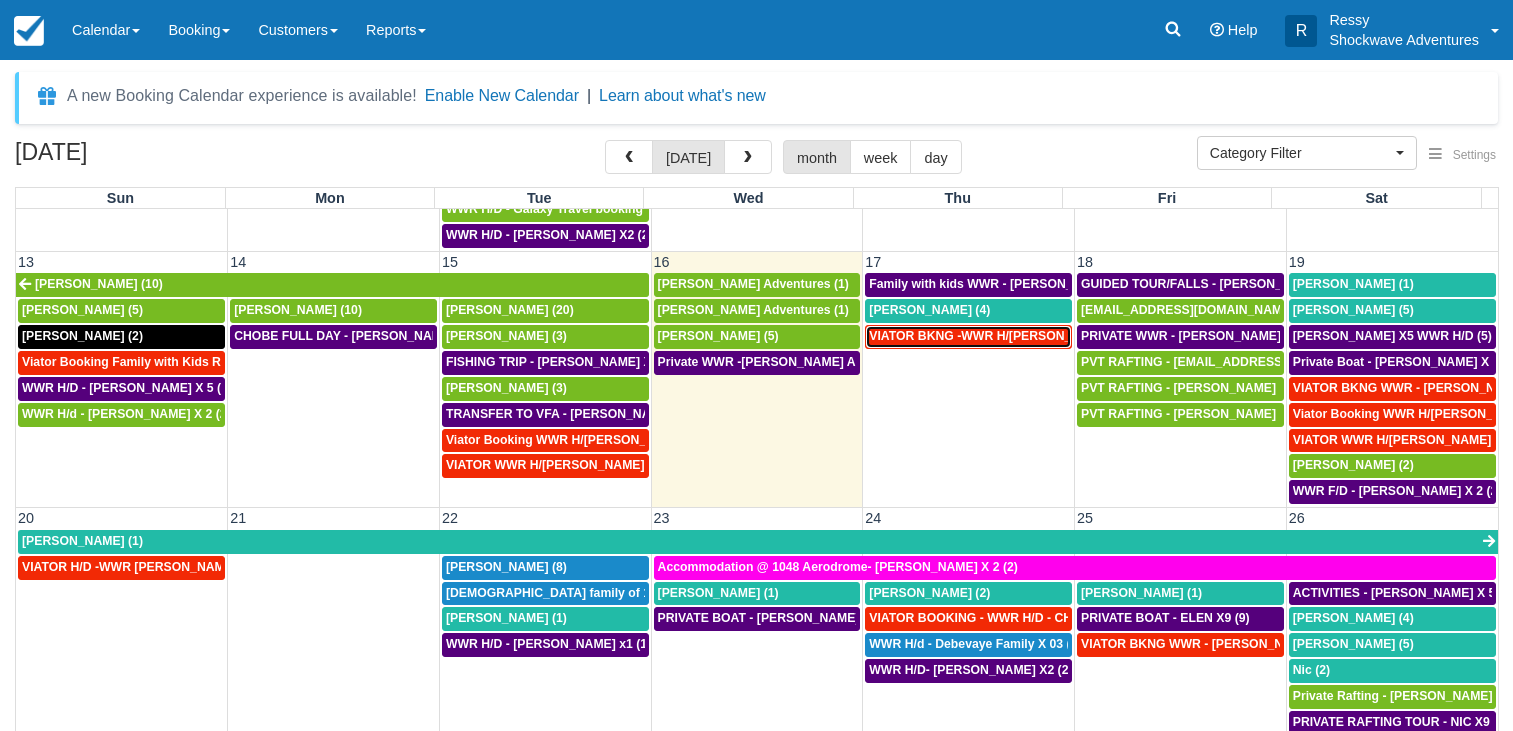 click on "VIATOR BKNG -WWR H/[PERSON_NAME] 2 (2)" at bounding box center [1004, 336] 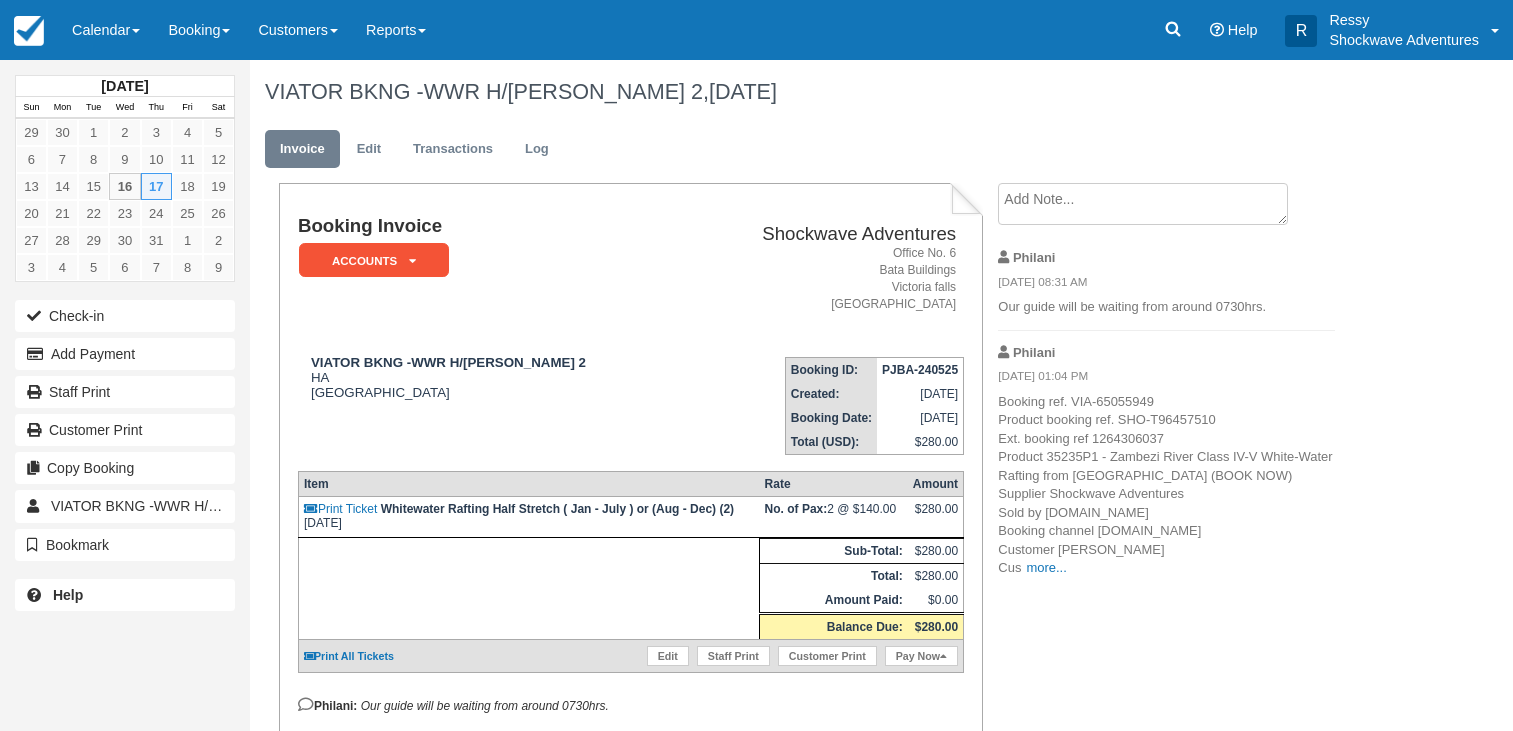 scroll, scrollTop: 0, scrollLeft: 0, axis: both 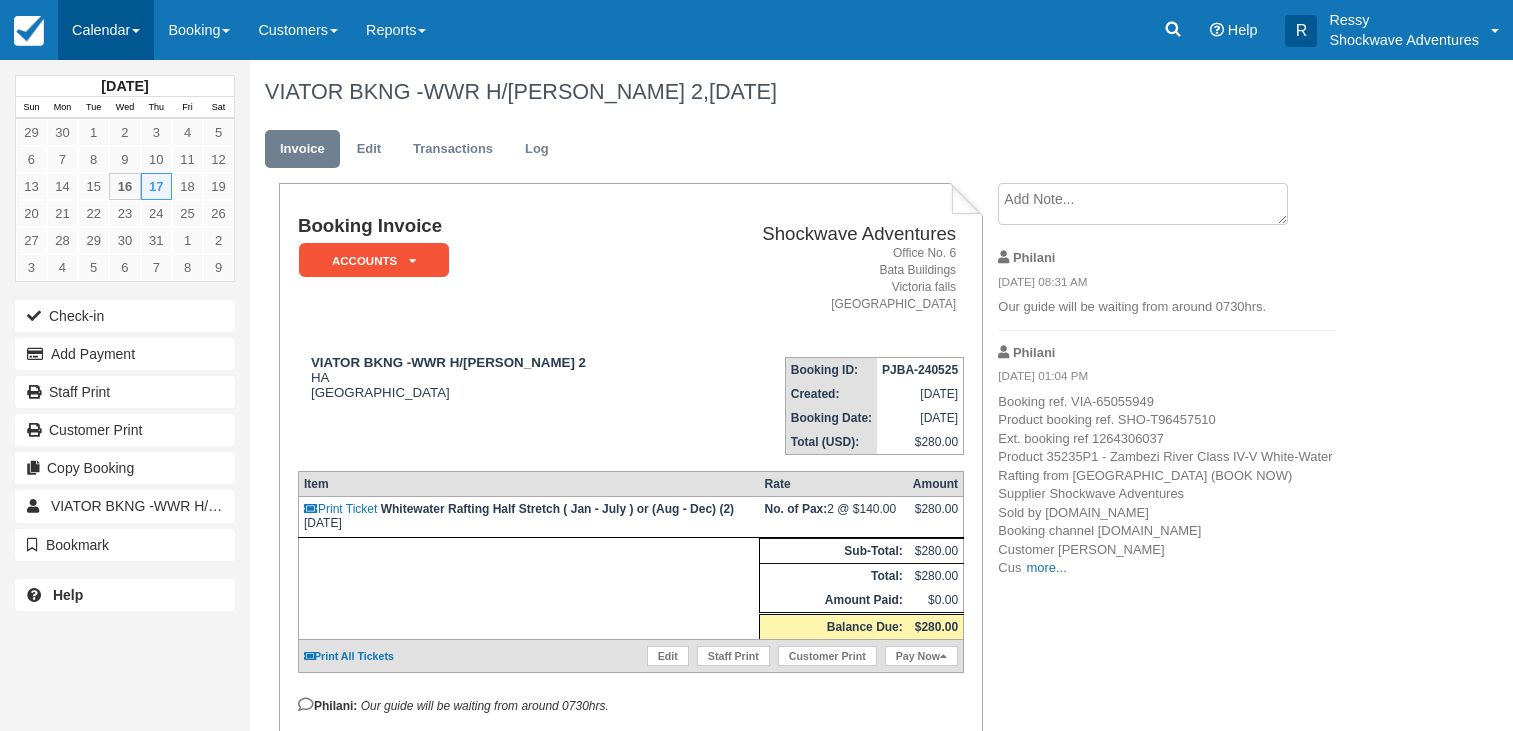 click on "Calendar" at bounding box center (106, 30) 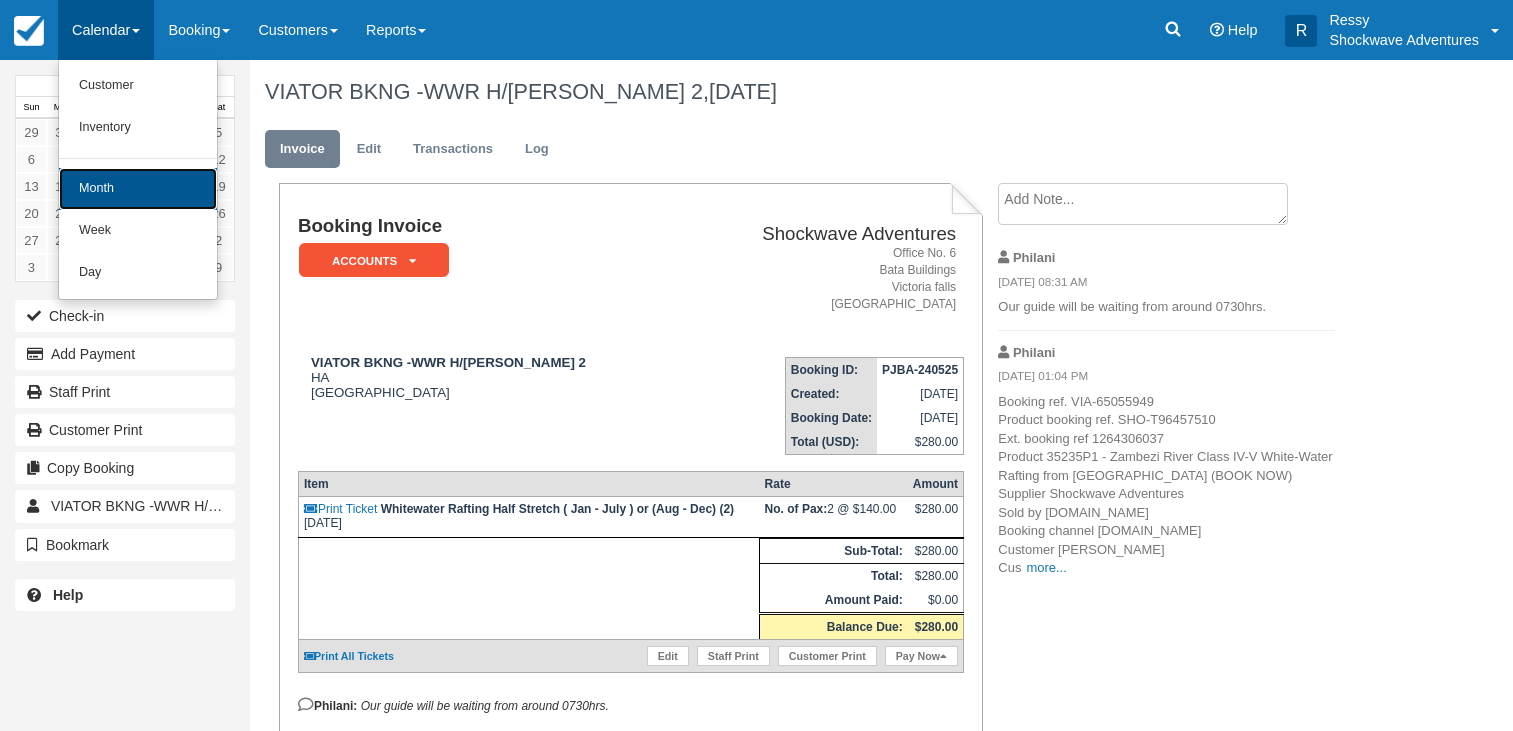 click on "Month" at bounding box center [138, 189] 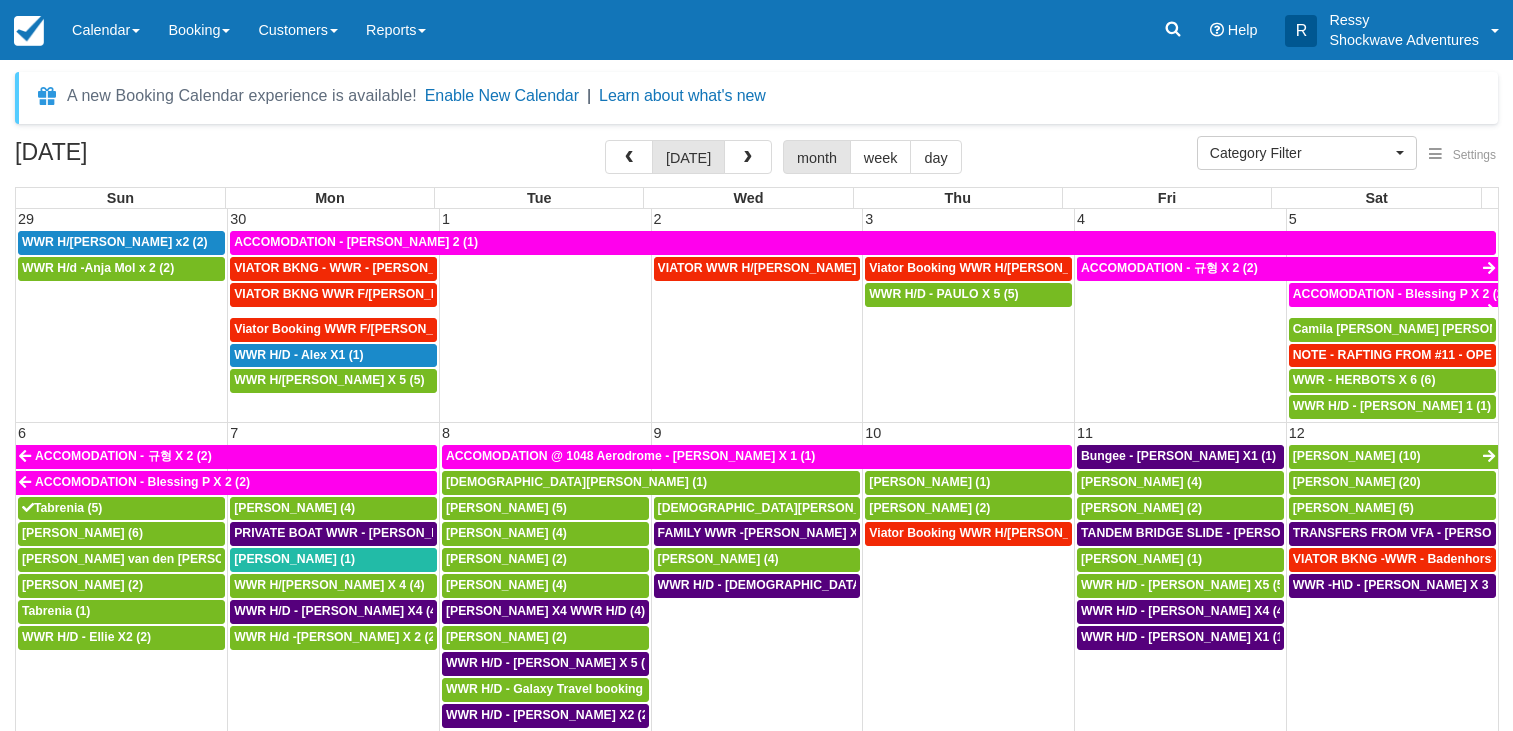 select 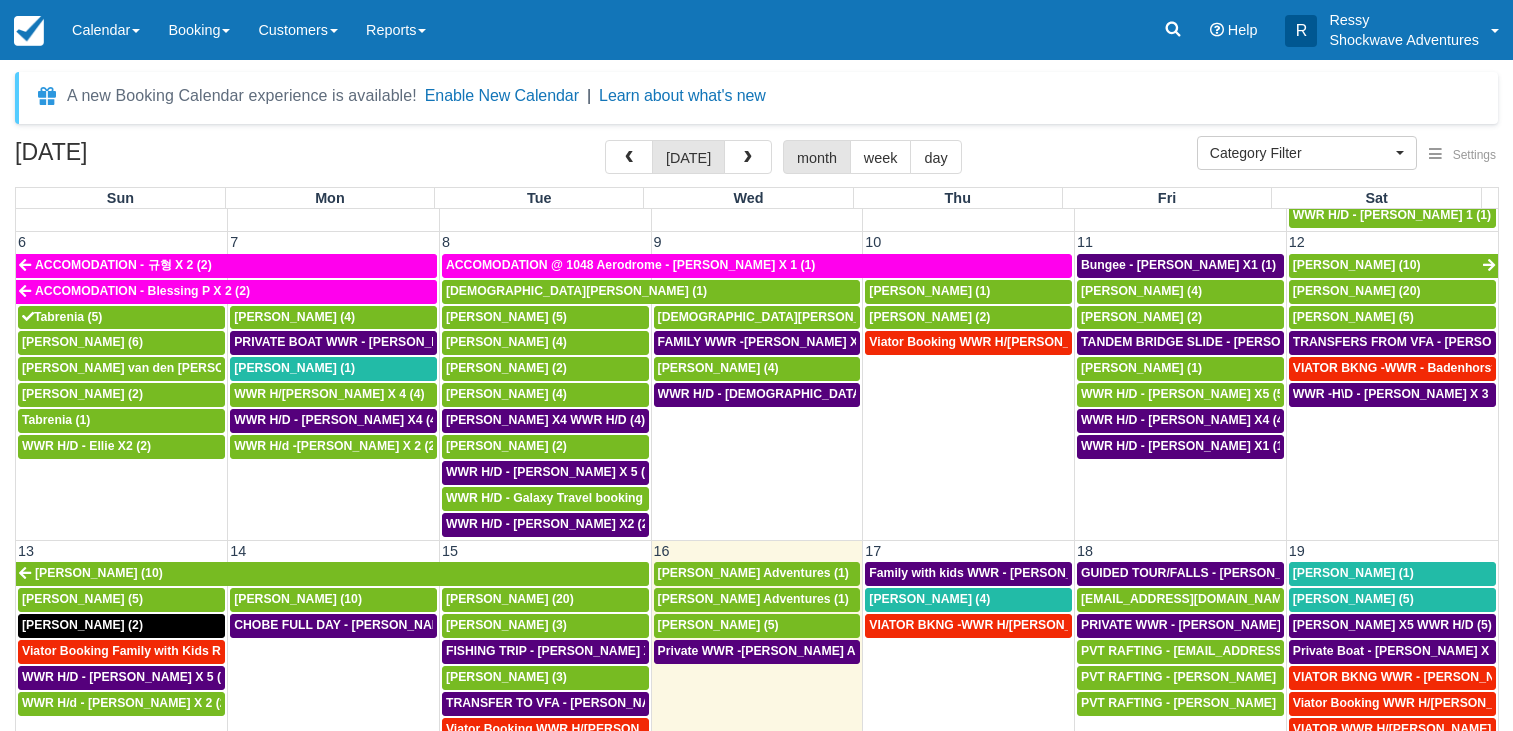 scroll, scrollTop: 192, scrollLeft: 0, axis: vertical 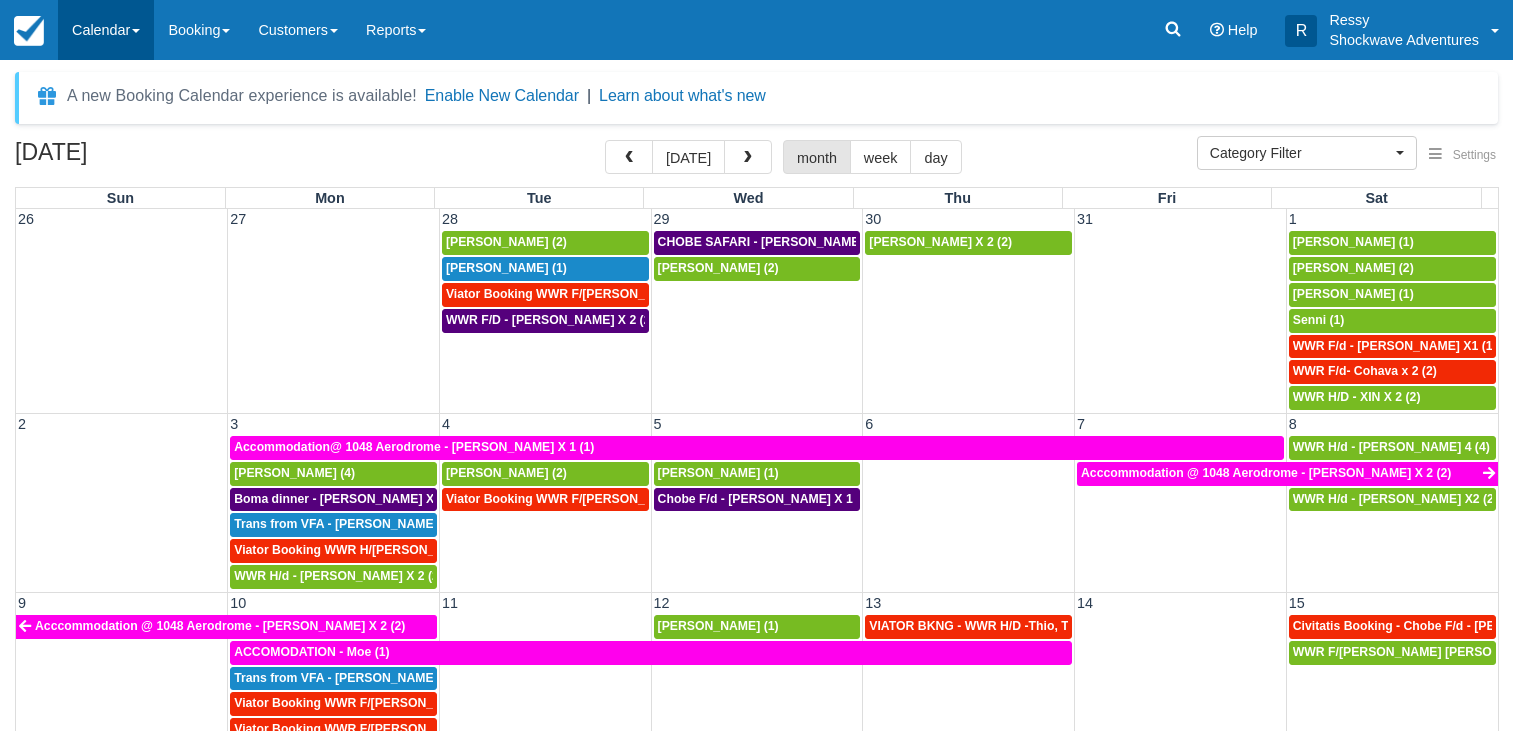 click on "Calendar" at bounding box center (106, 30) 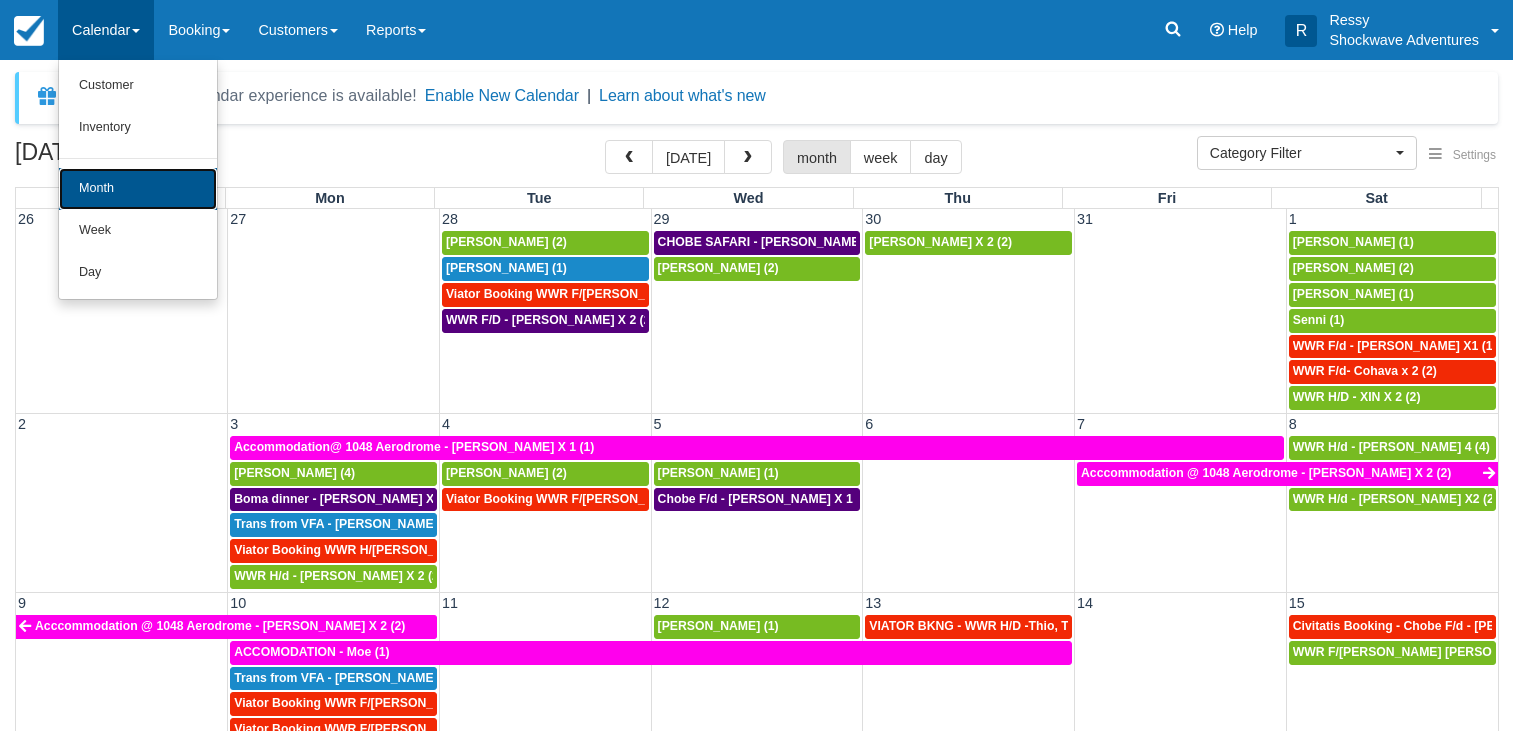 click on "Month" at bounding box center (138, 189) 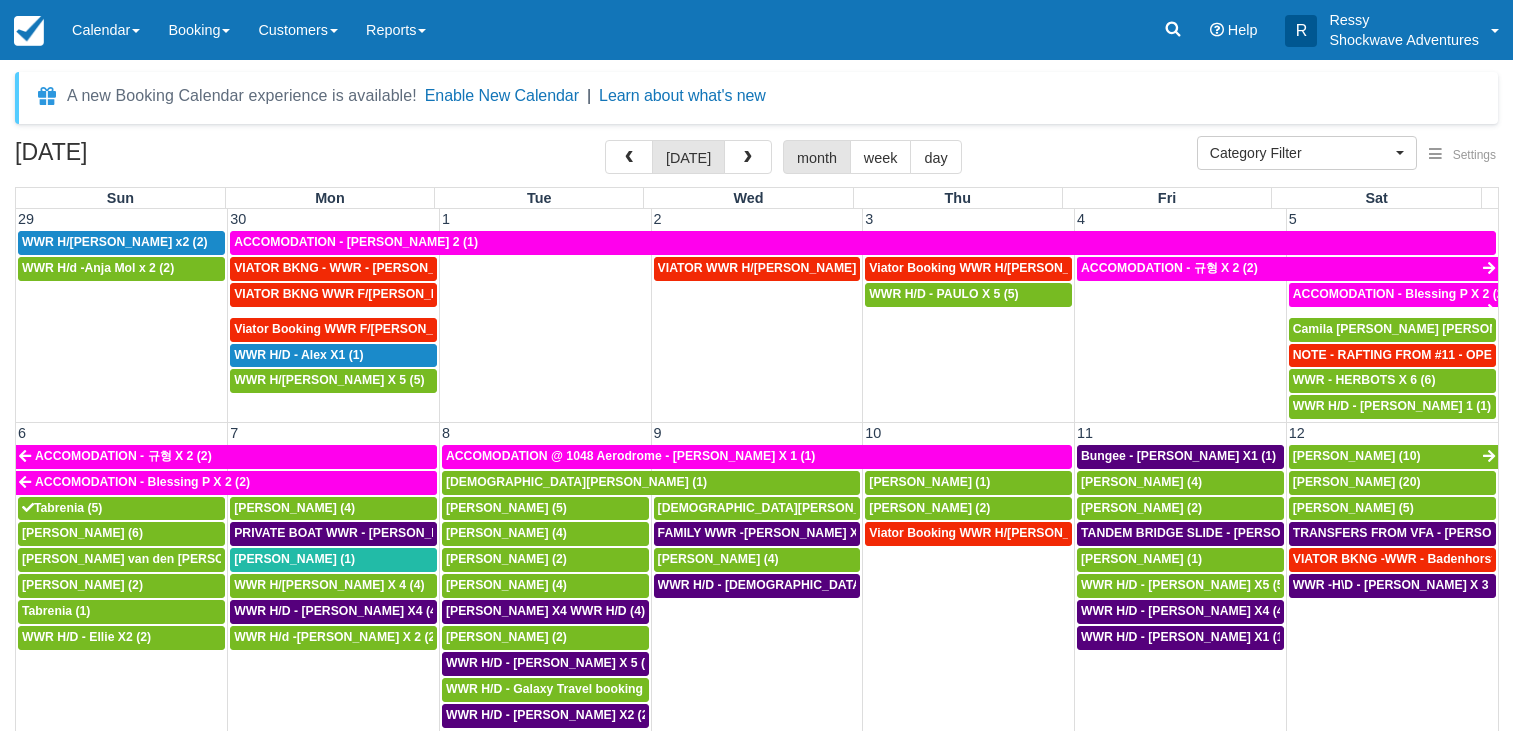 select 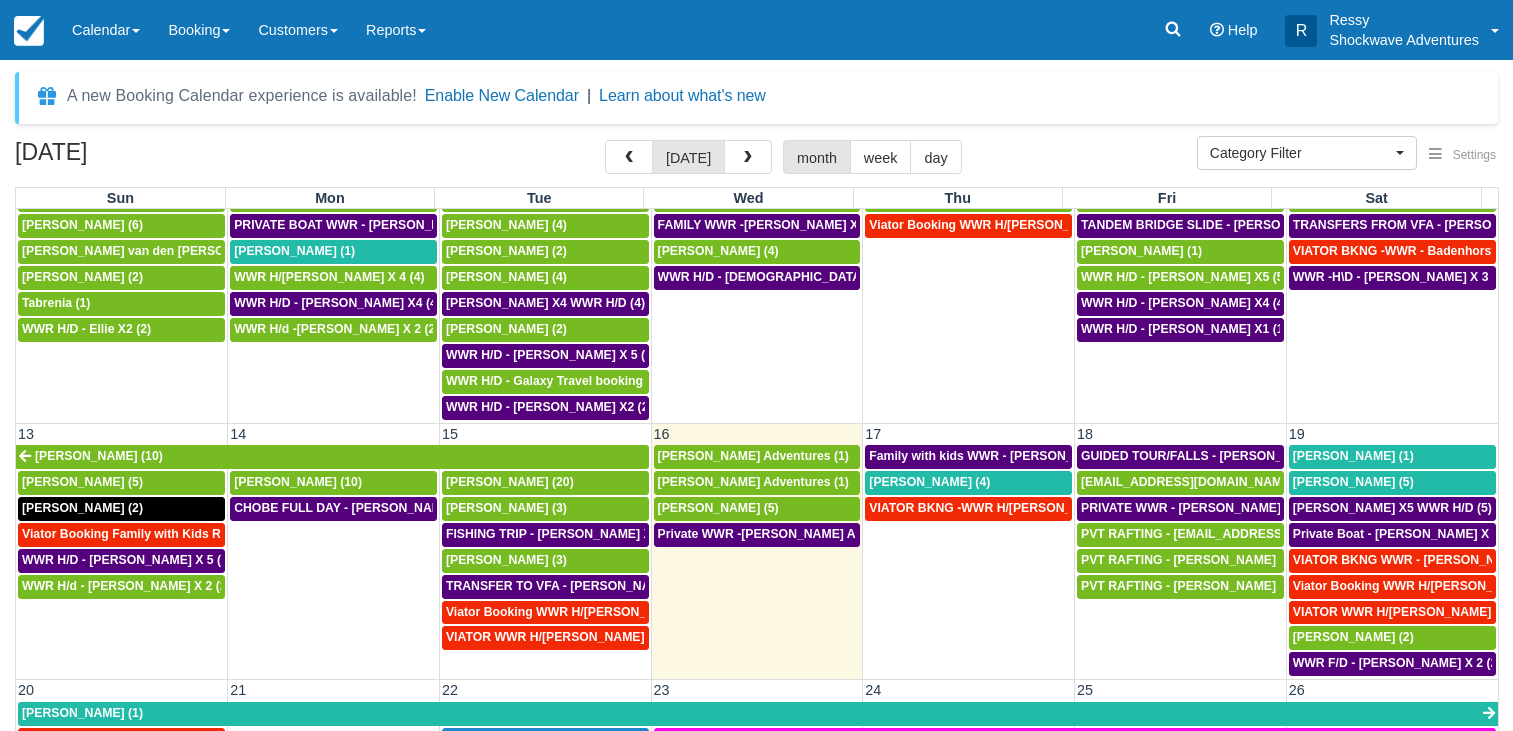 scroll, scrollTop: 480, scrollLeft: 0, axis: vertical 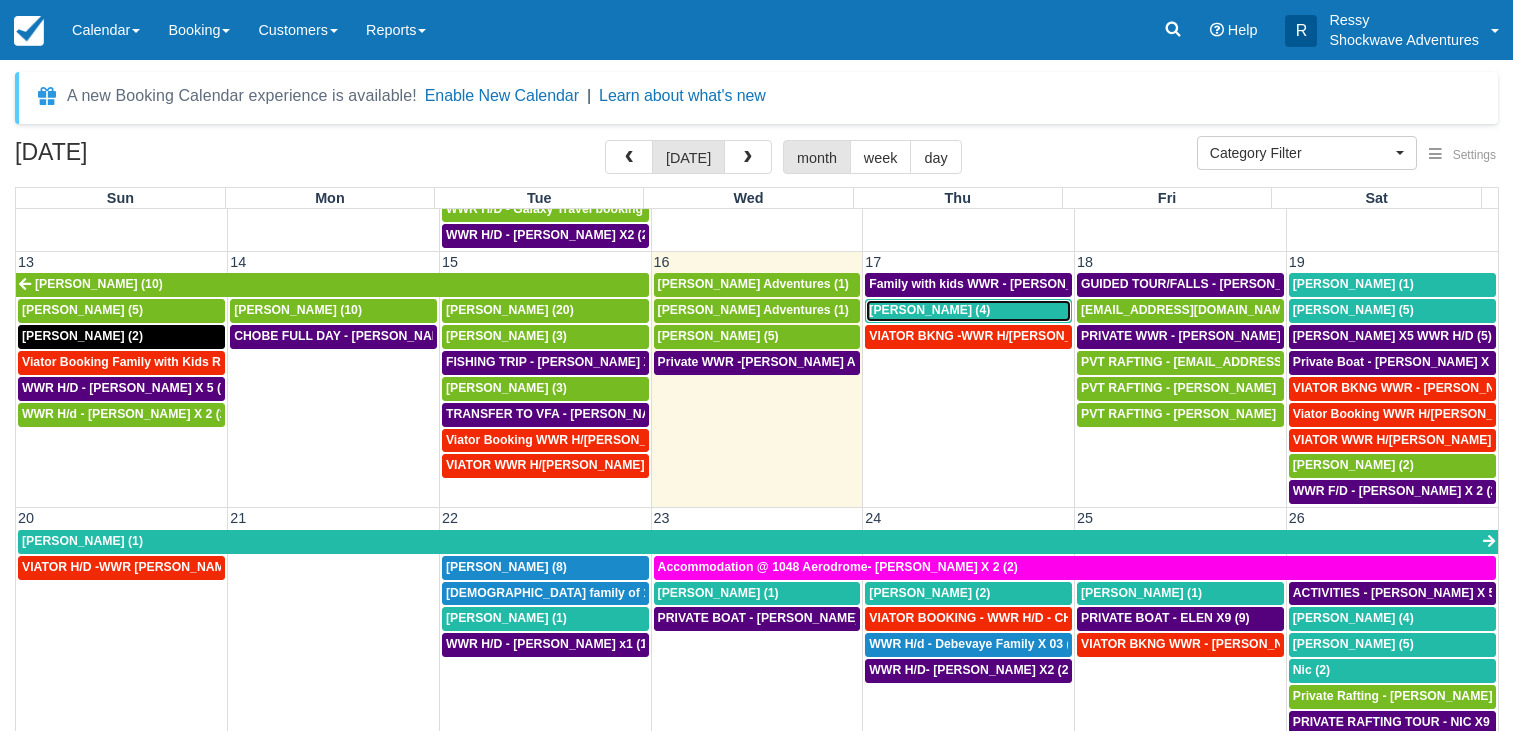 click on "Olivia Barna (4)" at bounding box center [968, 311] 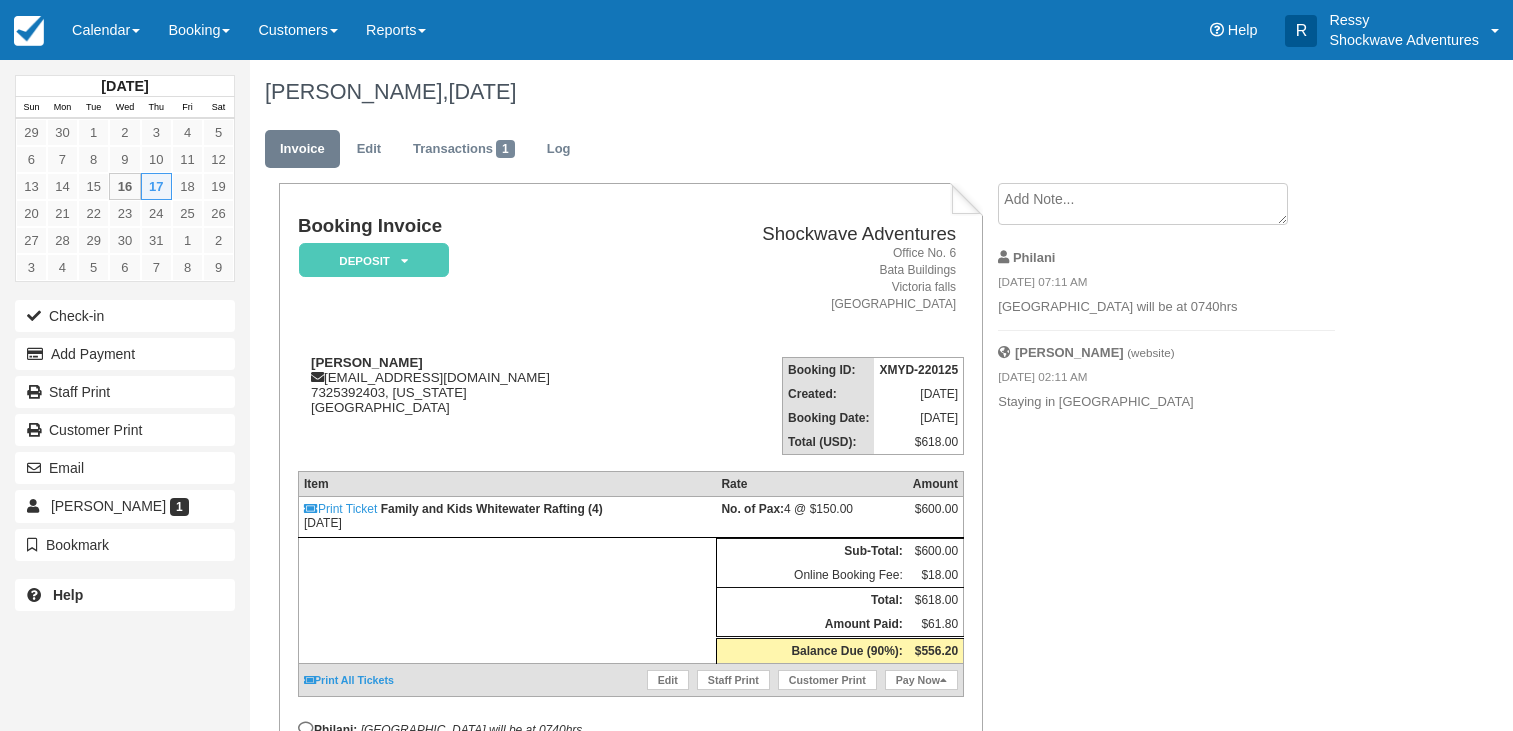 scroll, scrollTop: 0, scrollLeft: 0, axis: both 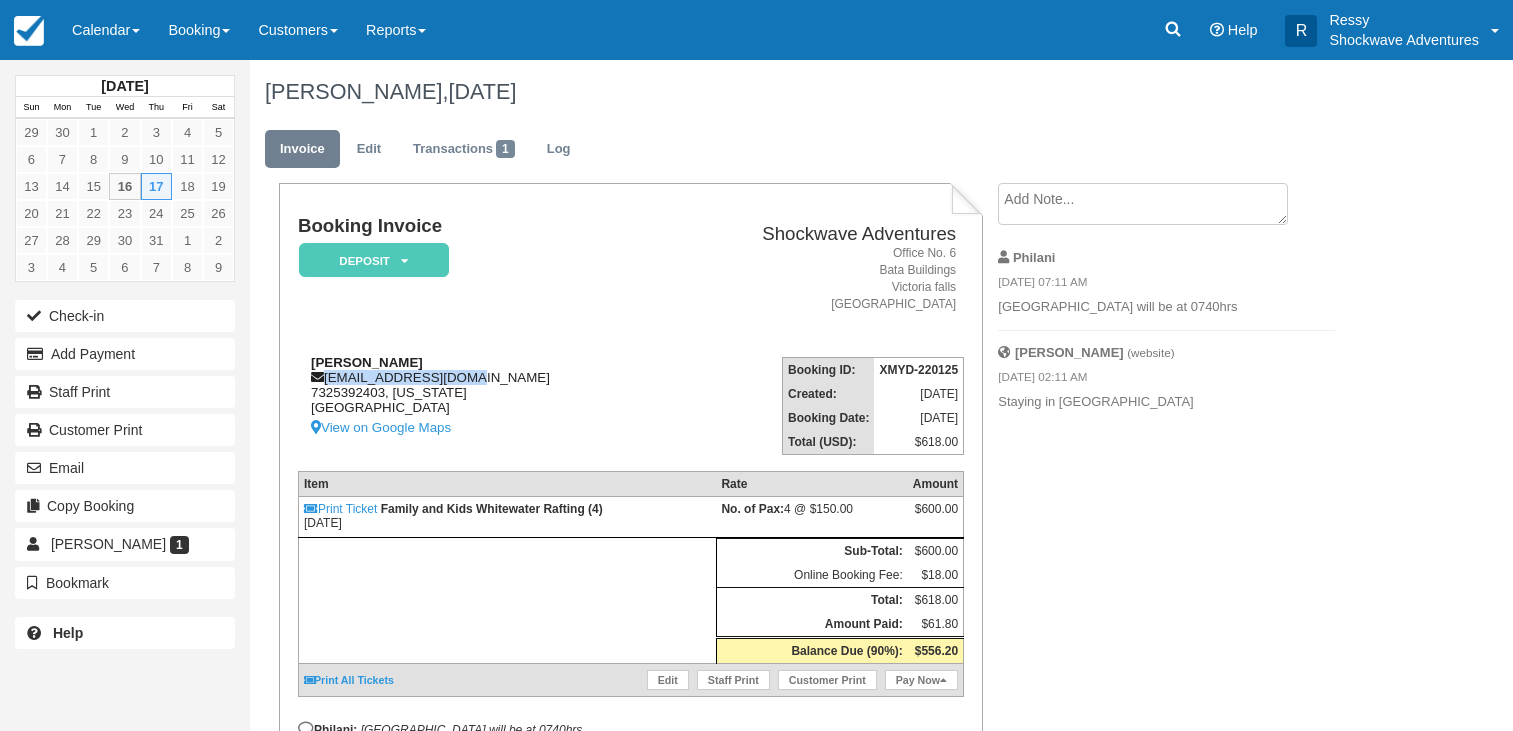 drag, startPoint x: 0, startPoint y: 0, endPoint x: 315, endPoint y: 382, distance: 495.12524 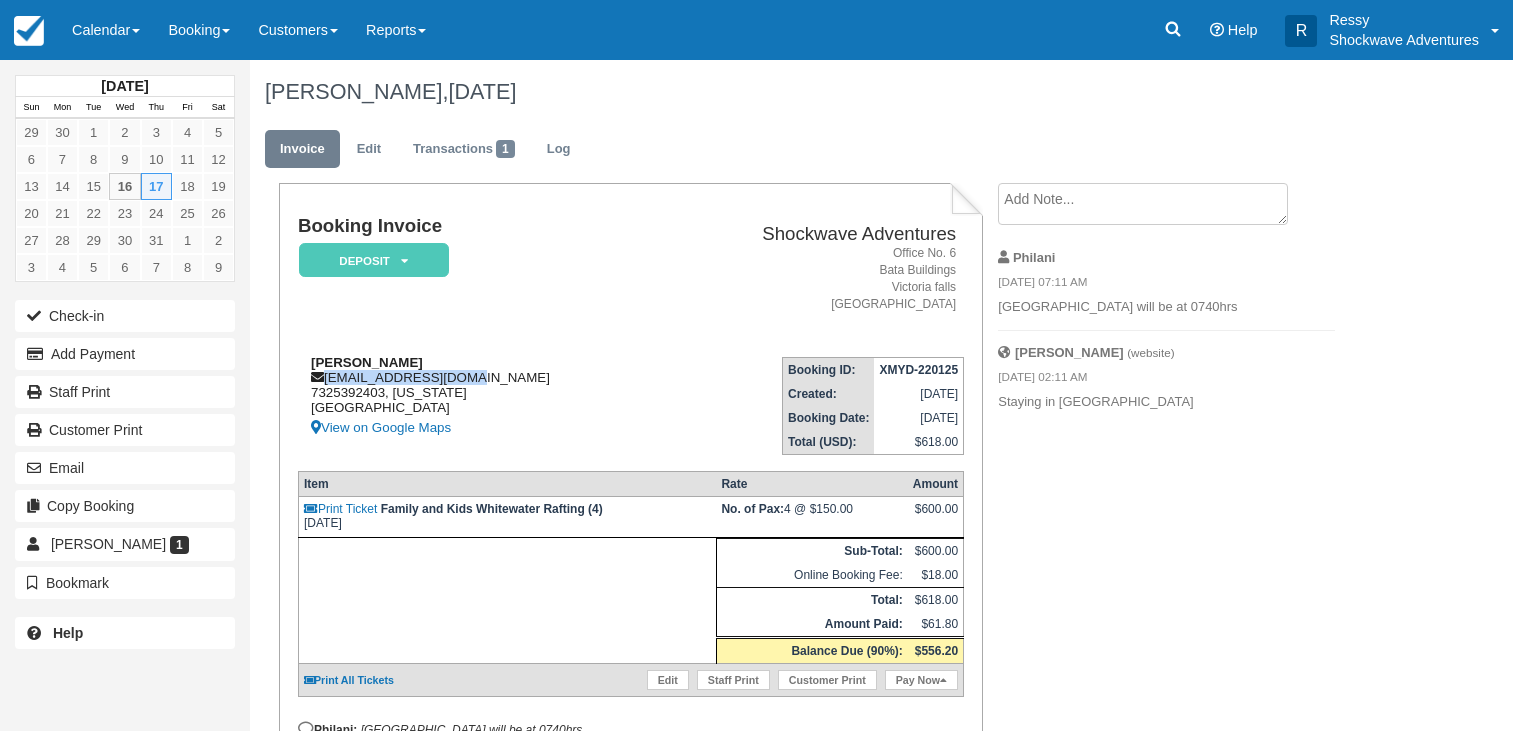 copy on "olivekidd@gmail.com" 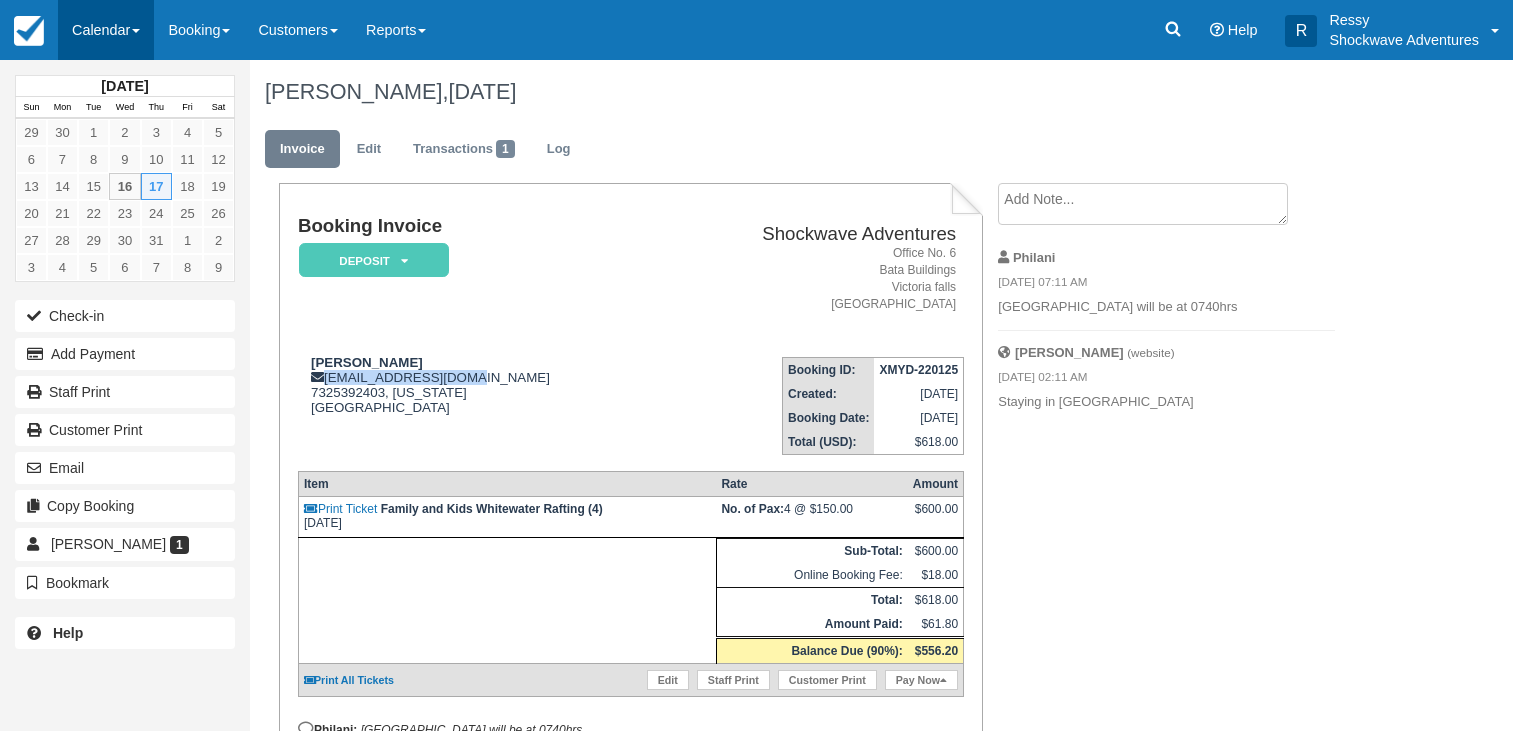 click on "Calendar" at bounding box center (106, 30) 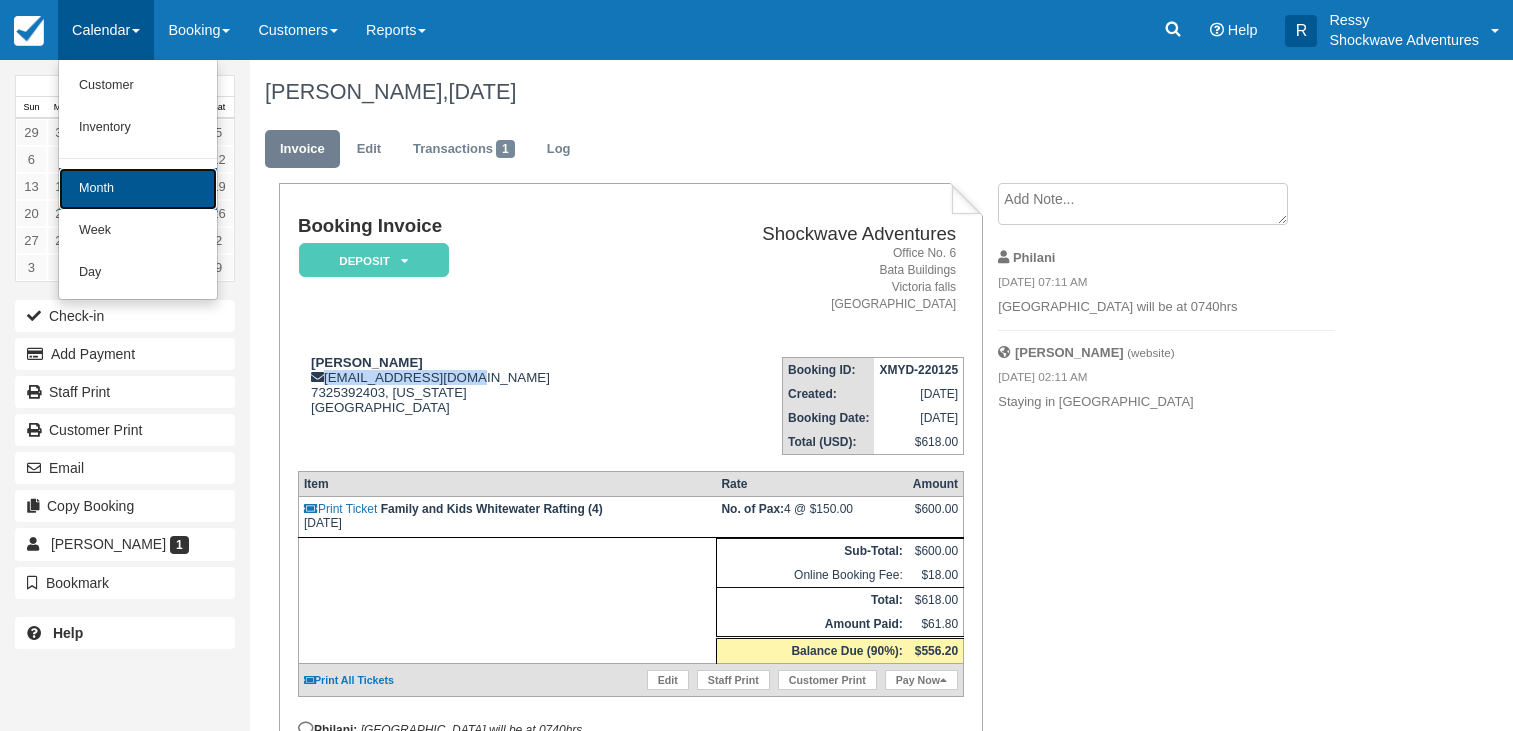 click on "Month" at bounding box center (138, 189) 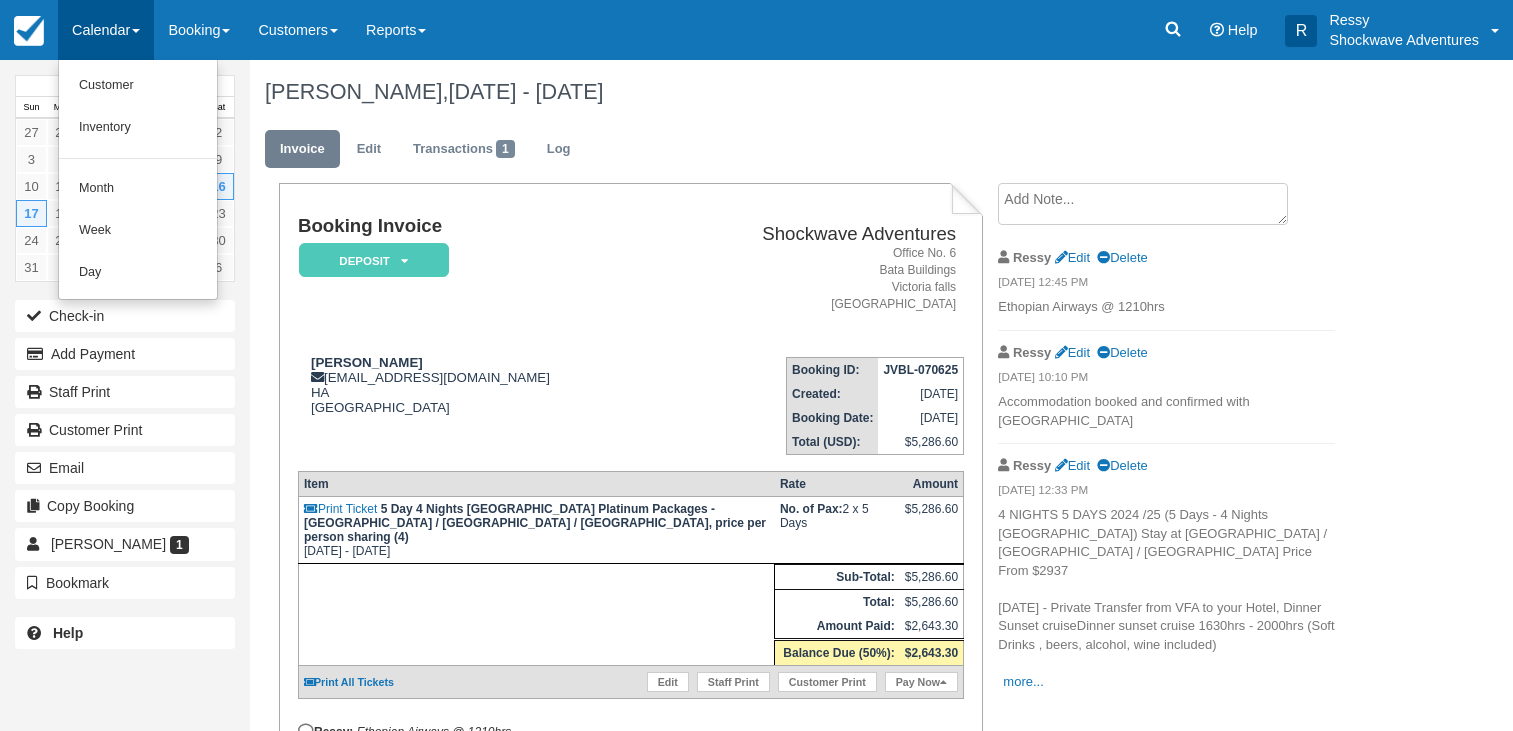 scroll, scrollTop: 0, scrollLeft: 0, axis: both 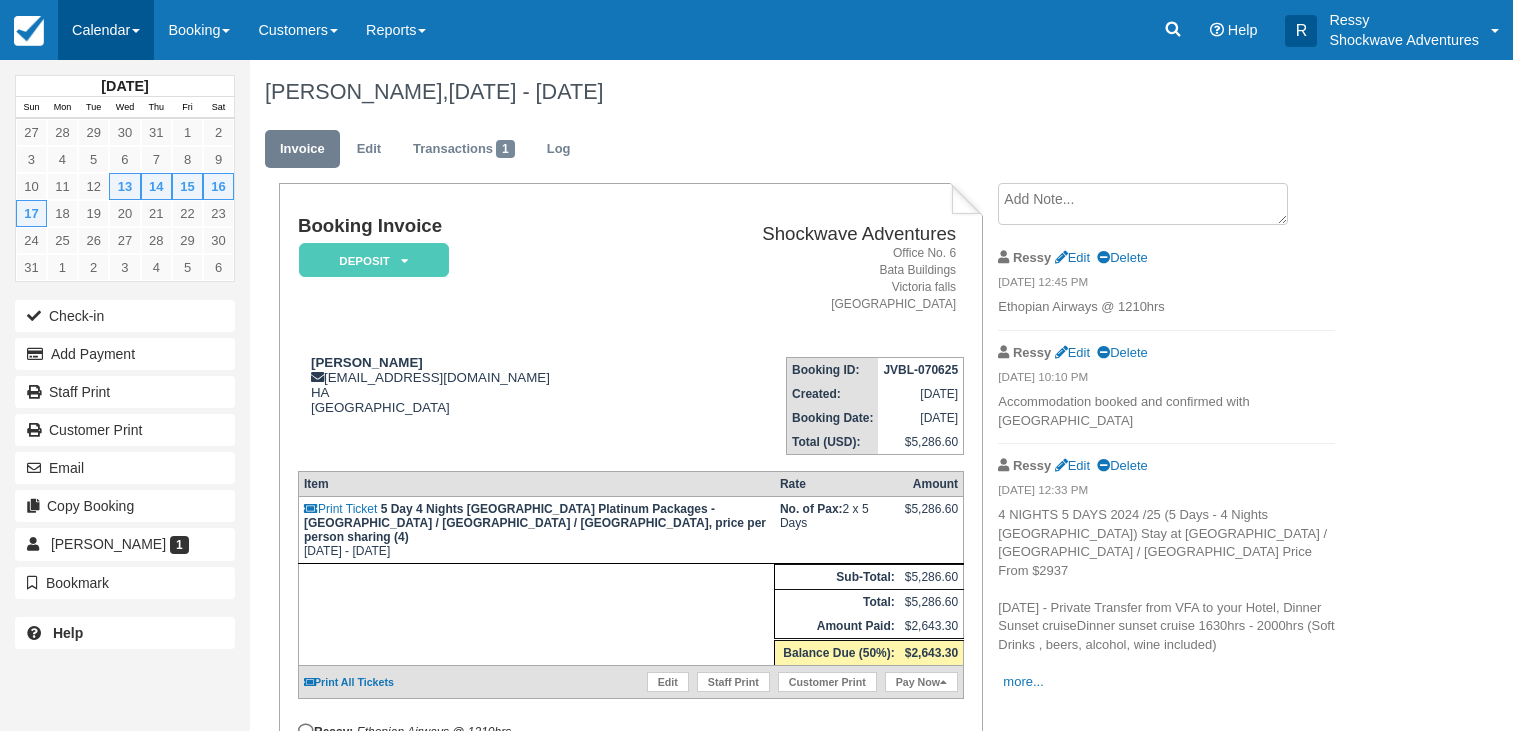 click on "Calendar" at bounding box center [106, 30] 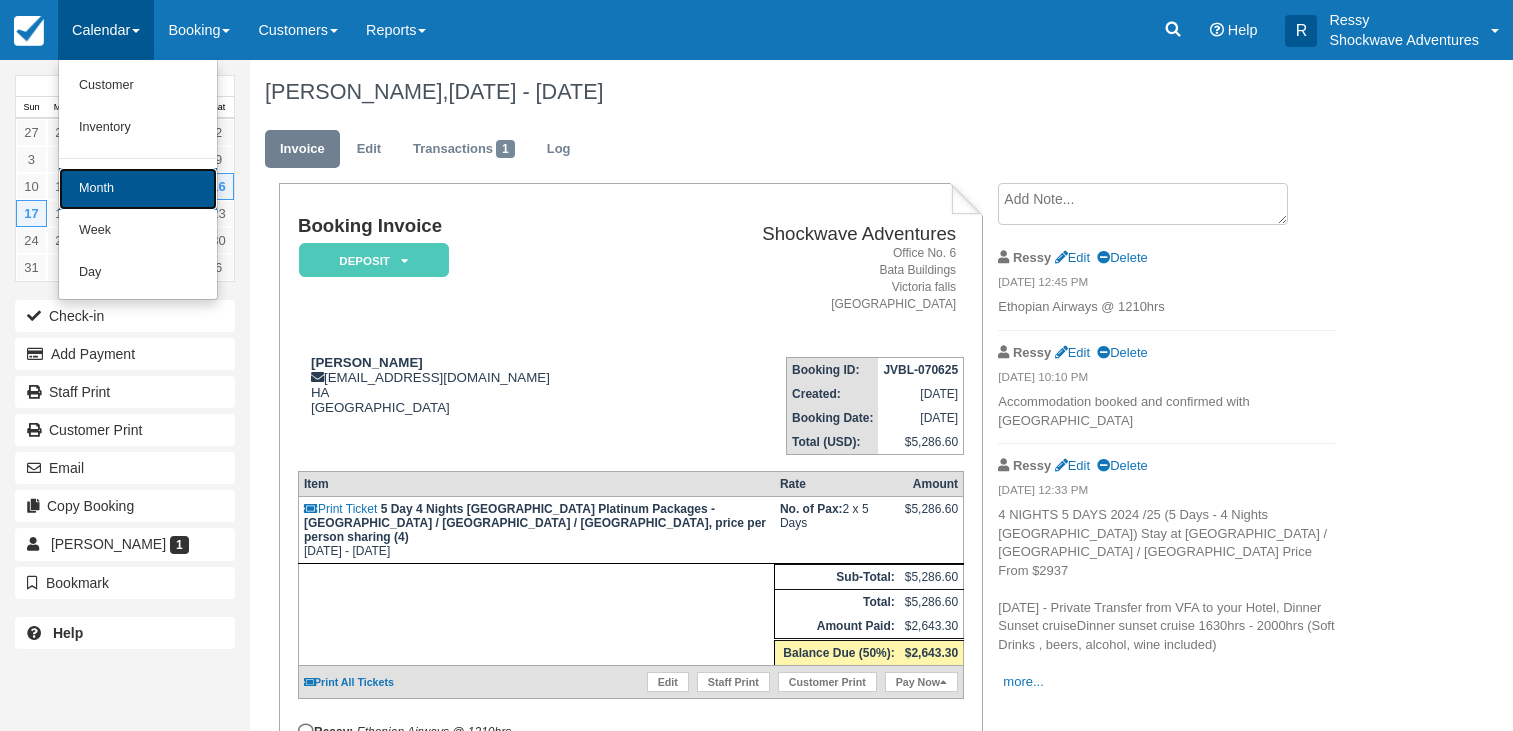 click on "Month" at bounding box center [138, 189] 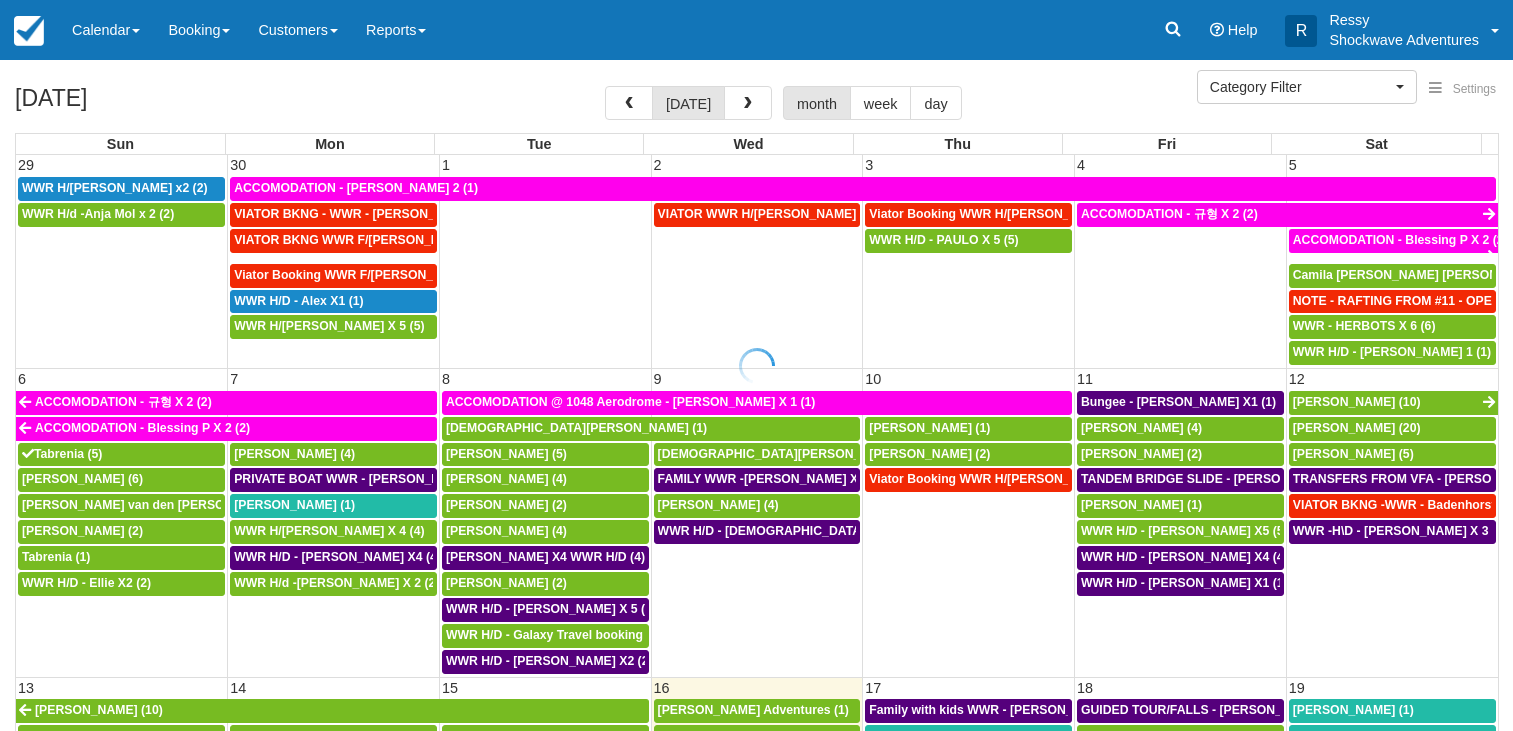 select 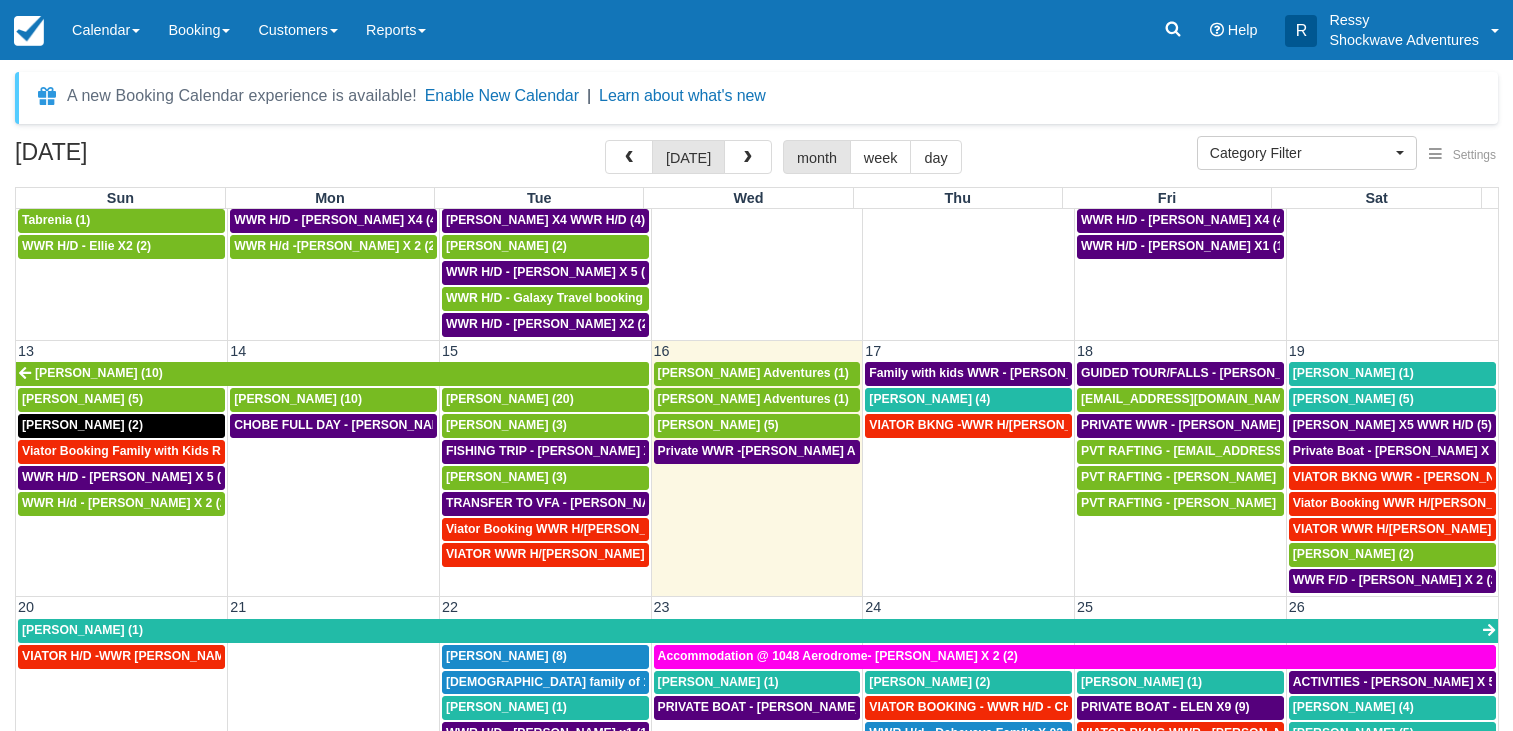 scroll, scrollTop: 480, scrollLeft: 0, axis: vertical 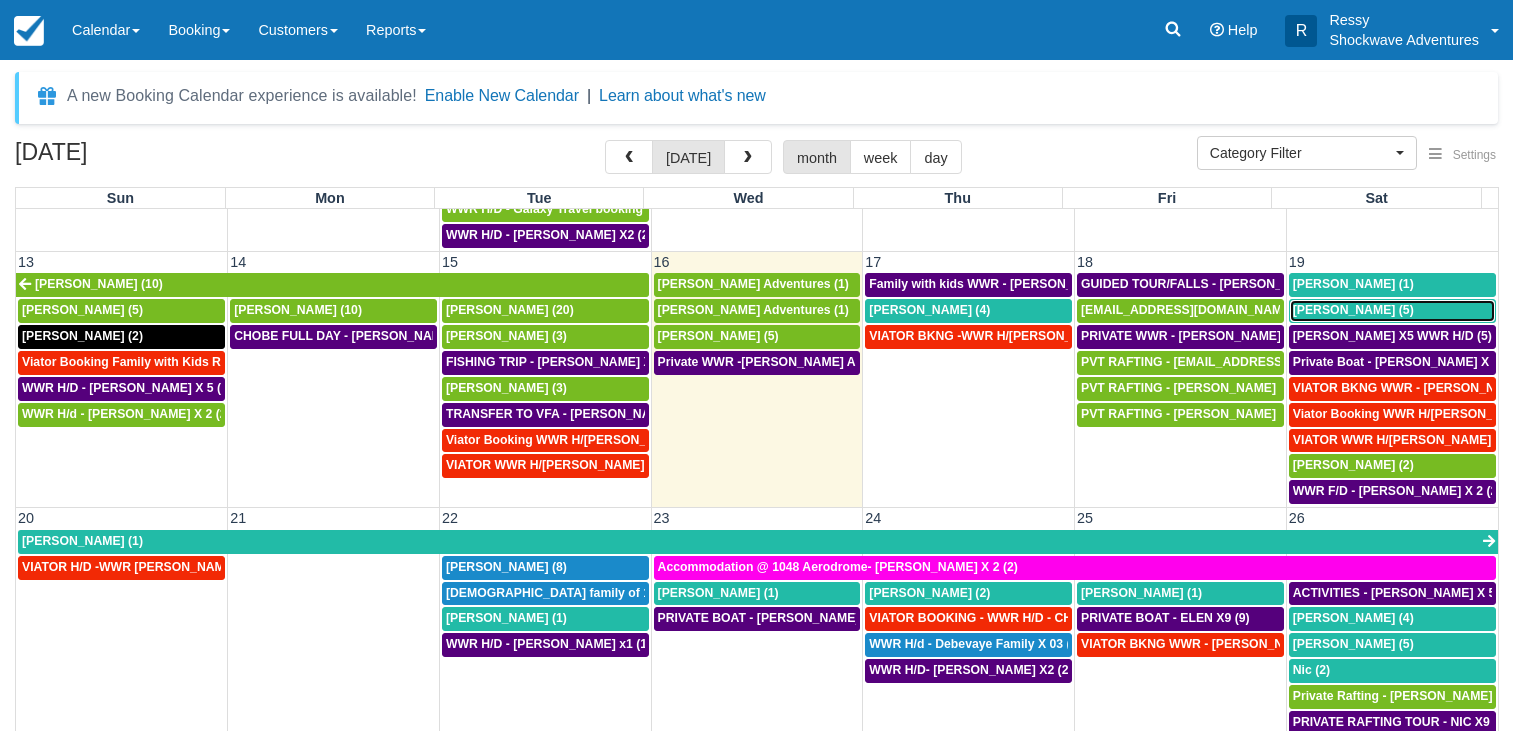 click on "Nicole Brown (5)" at bounding box center (1353, 310) 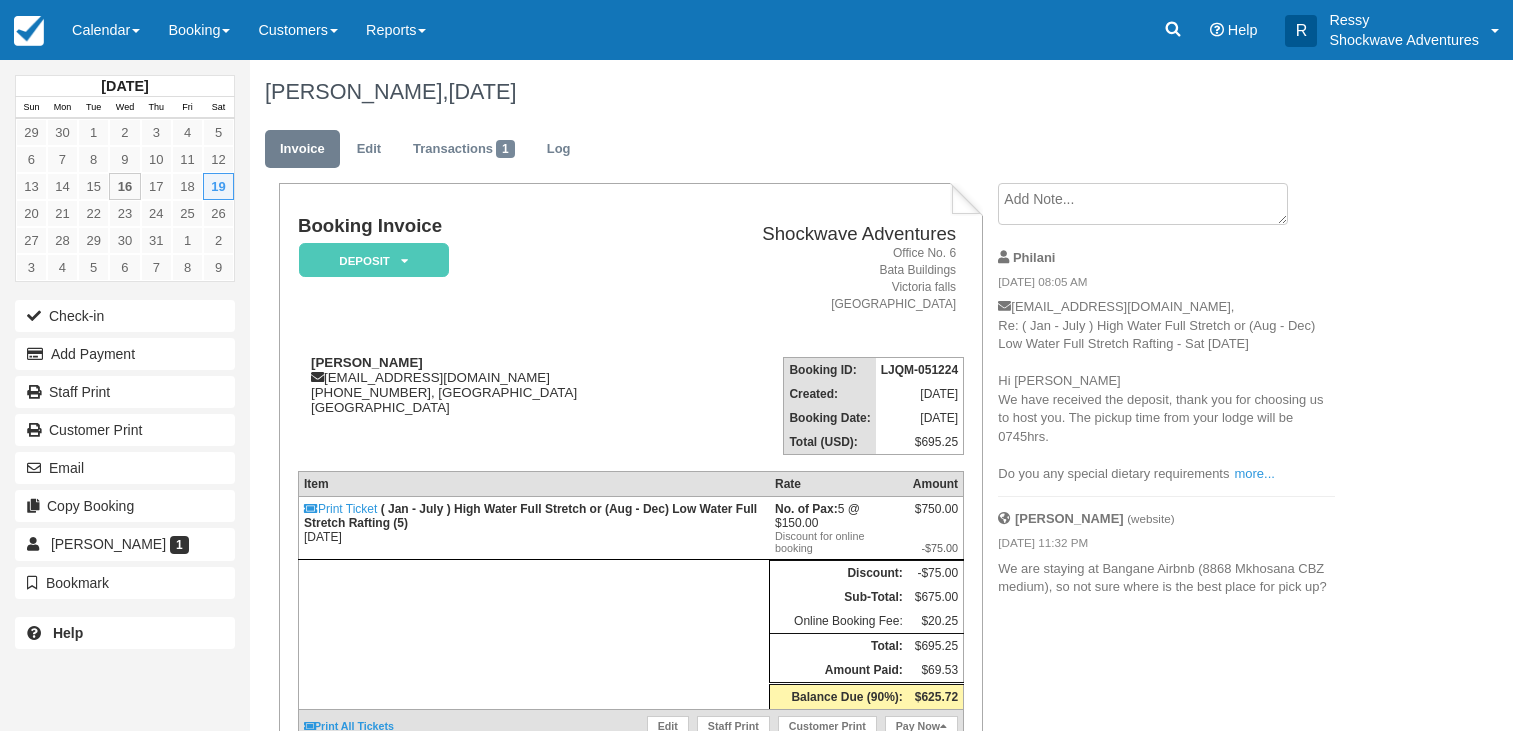 scroll, scrollTop: 0, scrollLeft: 0, axis: both 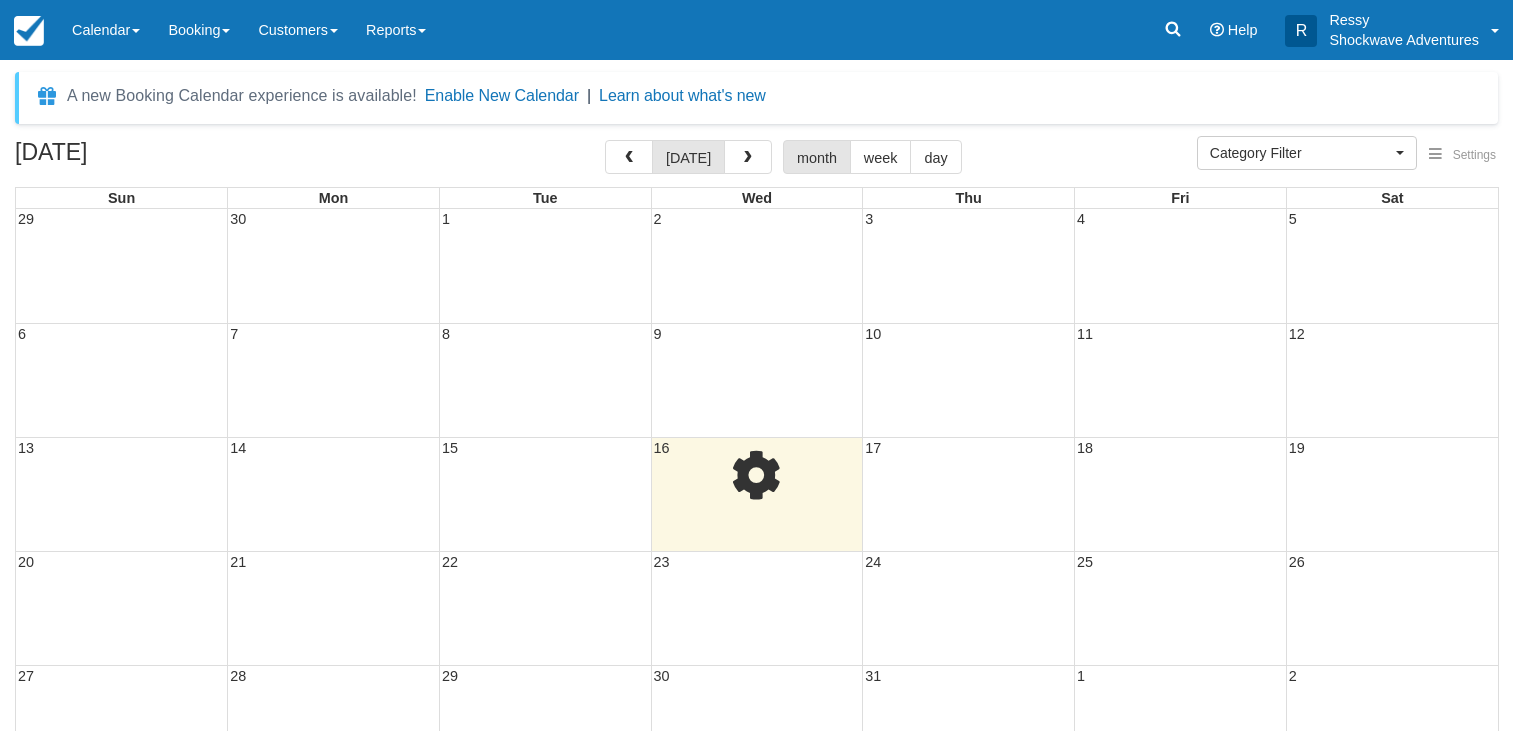 select 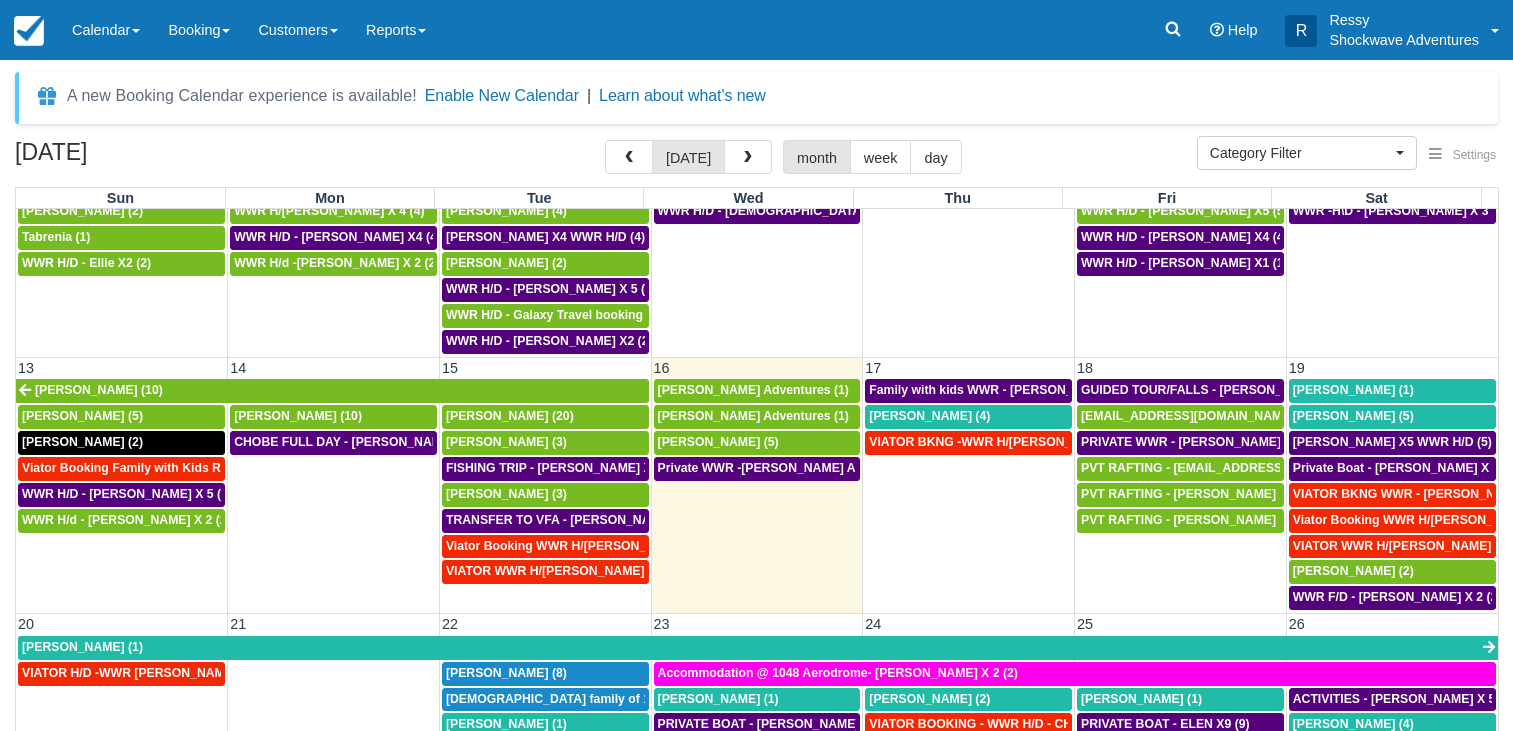 scroll, scrollTop: 384, scrollLeft: 0, axis: vertical 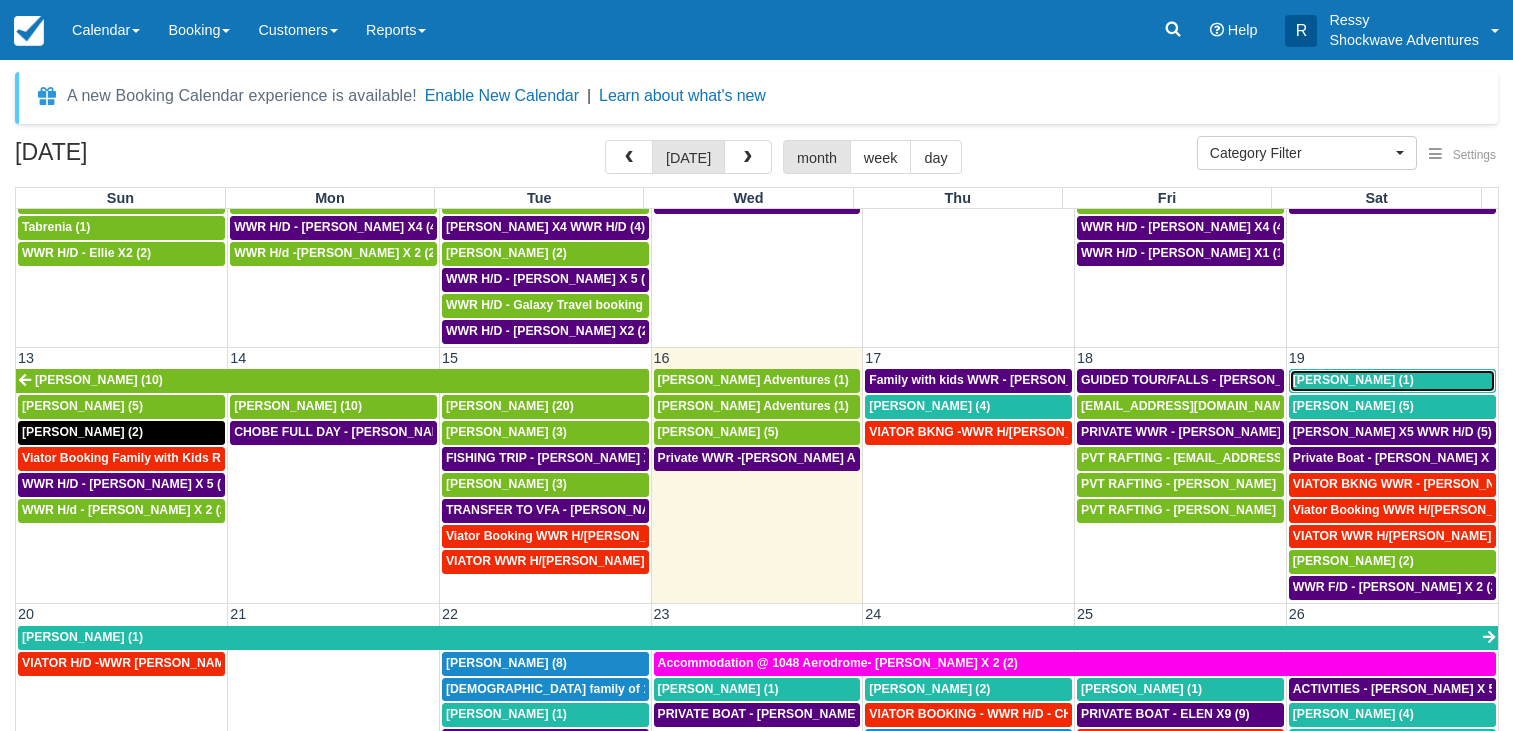 click on "FRANCOIS-XAVIER Lefevre (1)" at bounding box center [1353, 380] 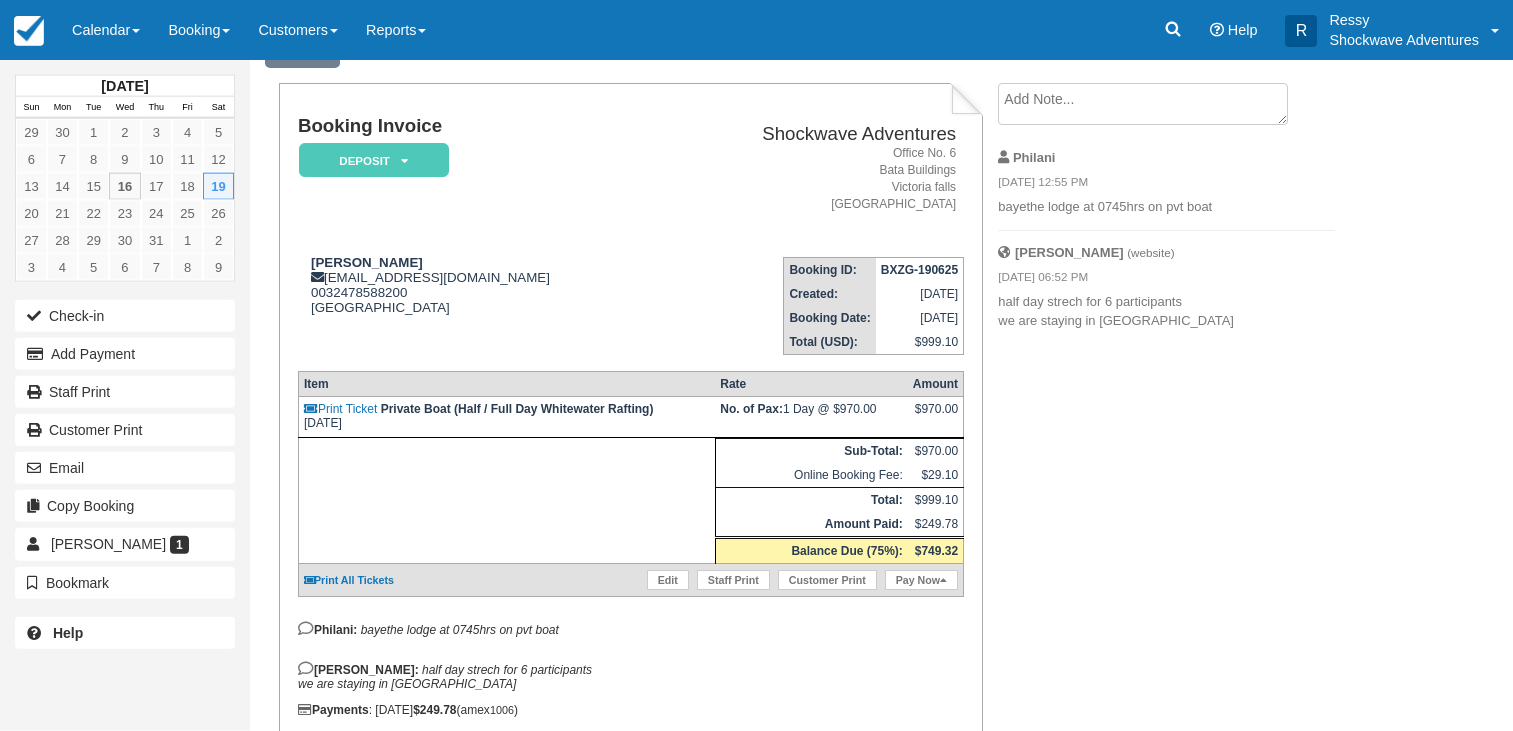 scroll, scrollTop: 102, scrollLeft: 0, axis: vertical 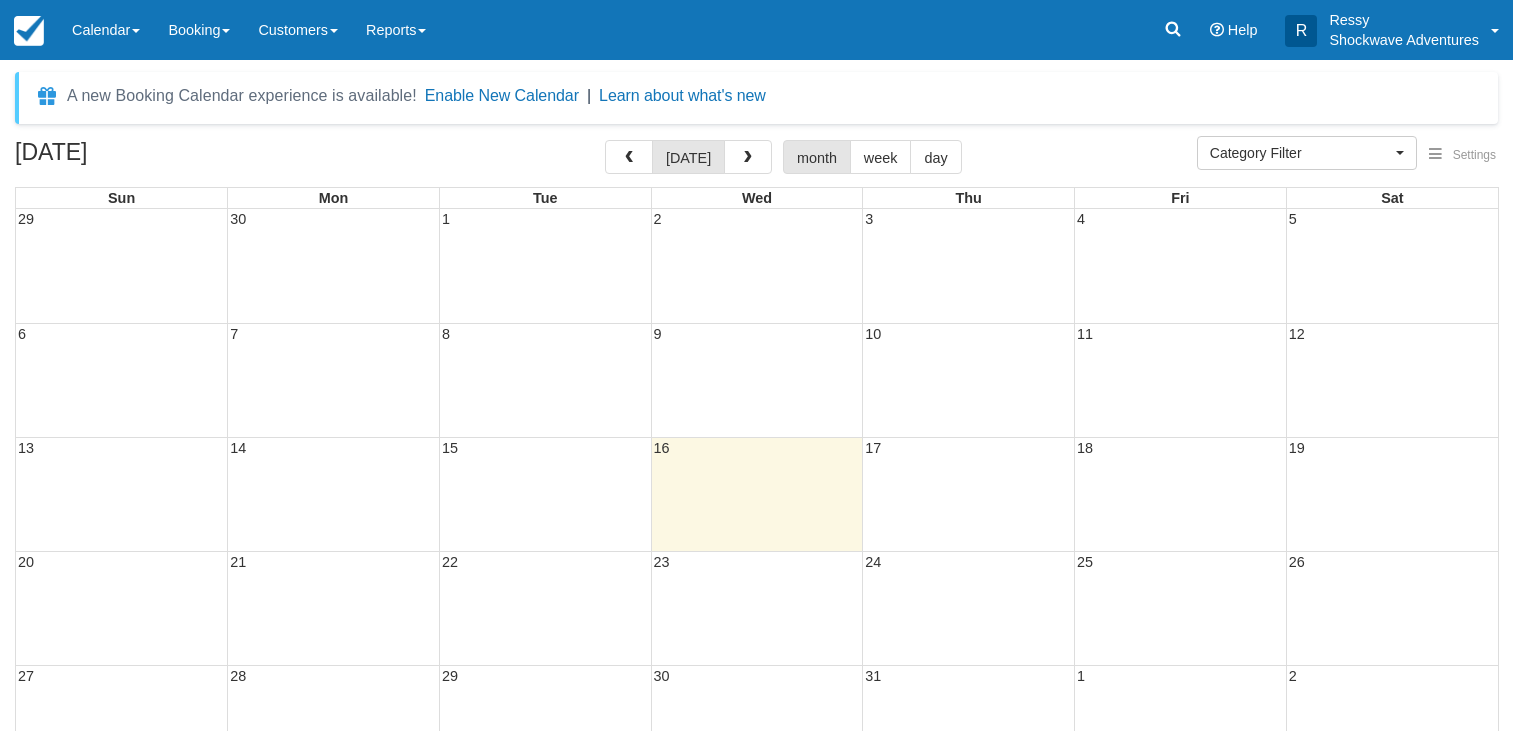 select 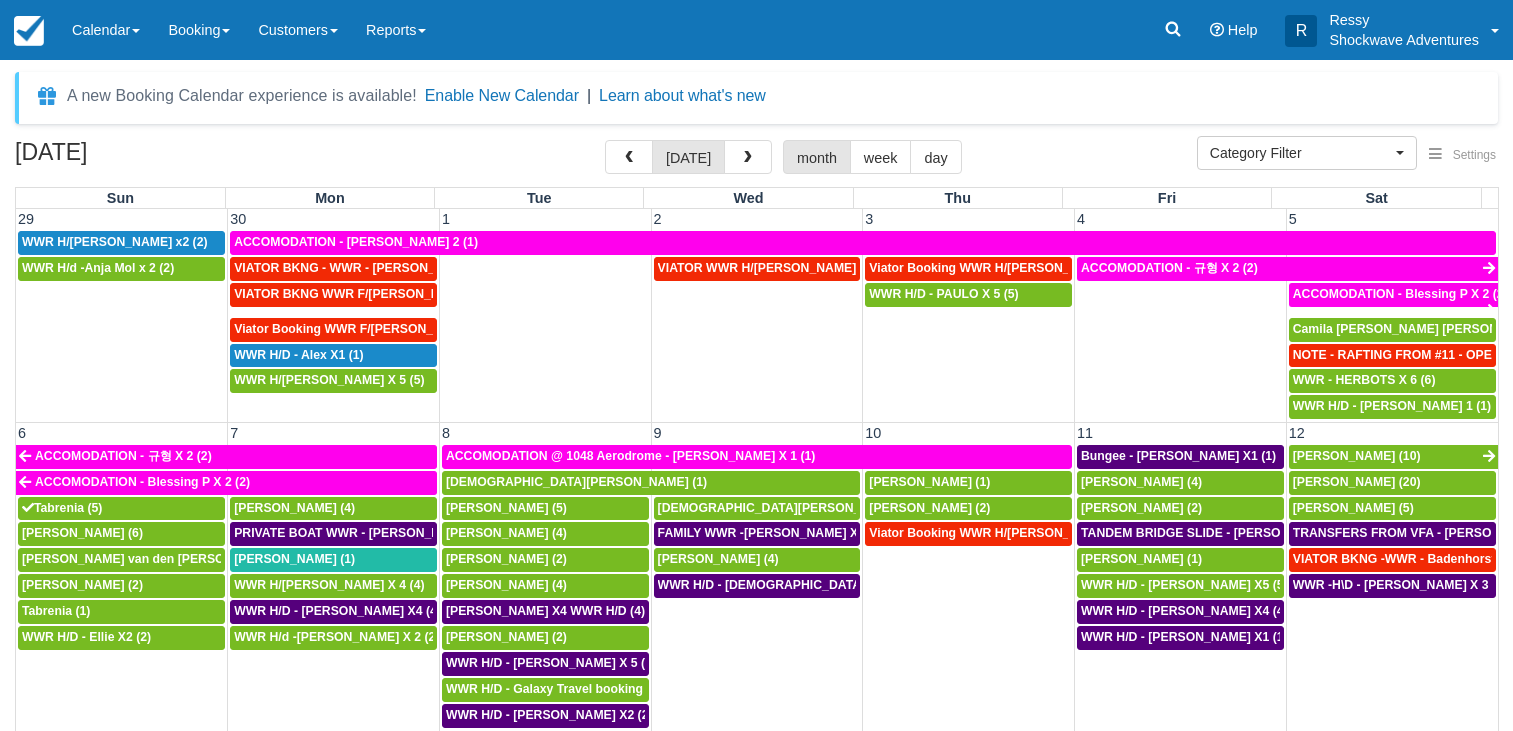 scroll, scrollTop: 384, scrollLeft: 0, axis: vertical 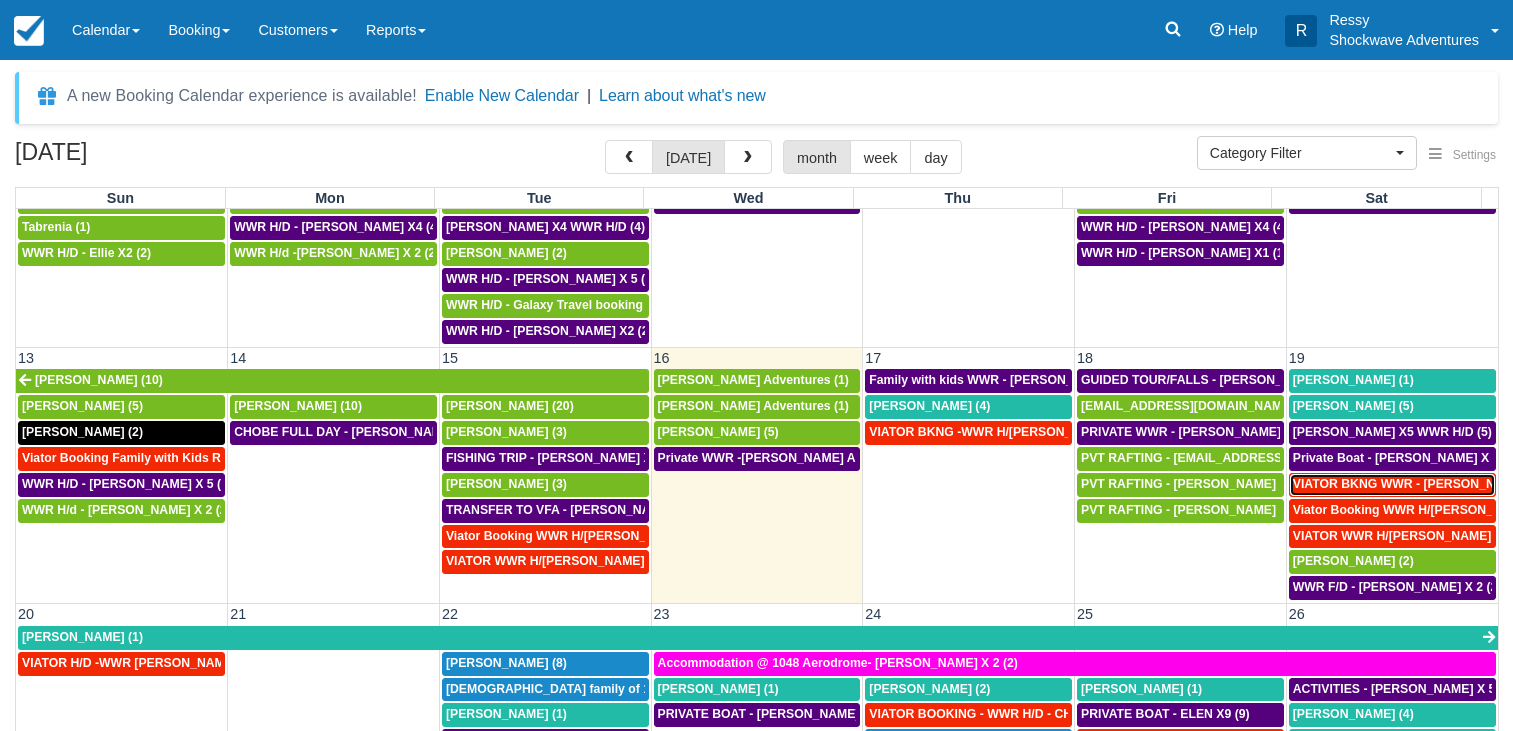 click on "VIATOR BKNG  WWR - LETOURNEAU, JOSIE X 2 (2)" at bounding box center (1429, 484) 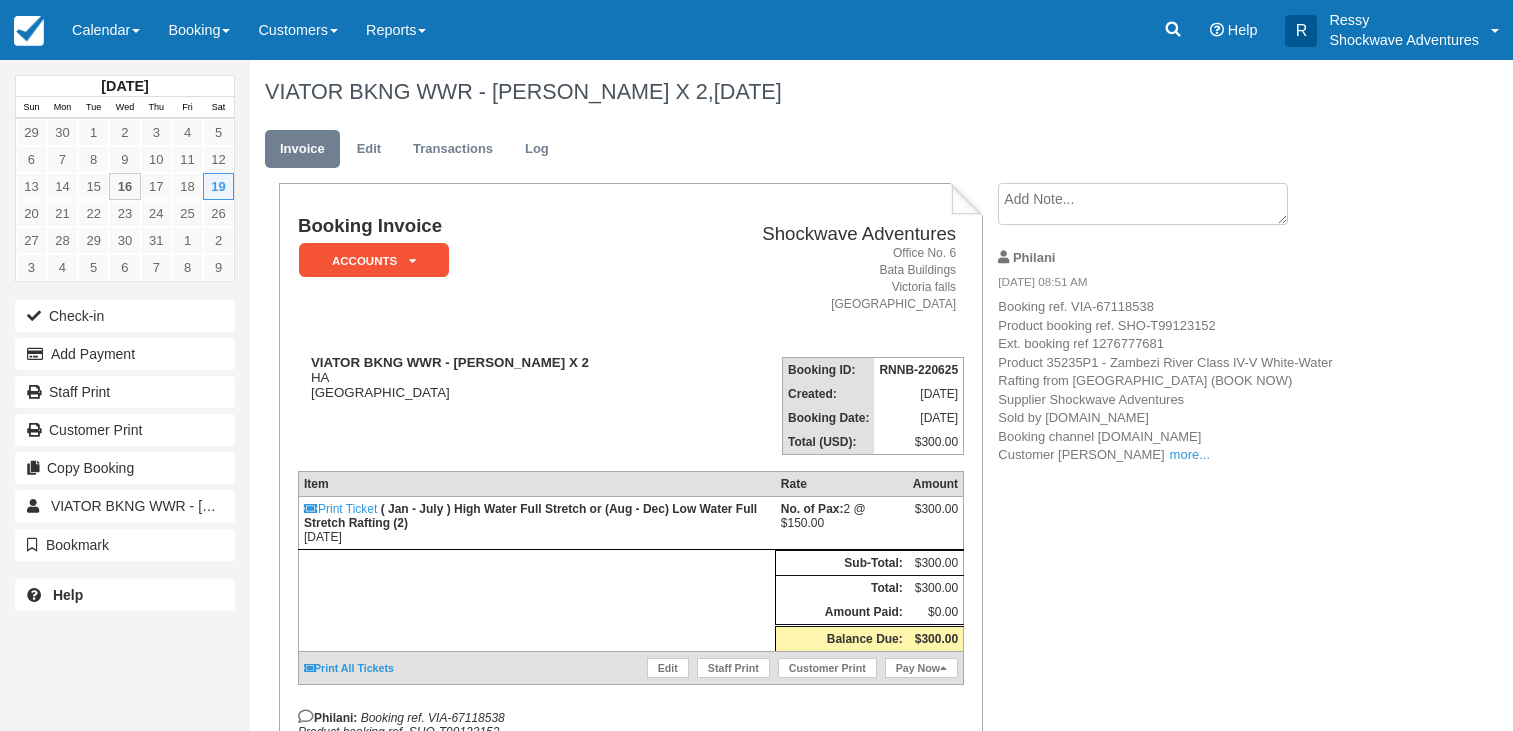 scroll, scrollTop: 0, scrollLeft: 0, axis: both 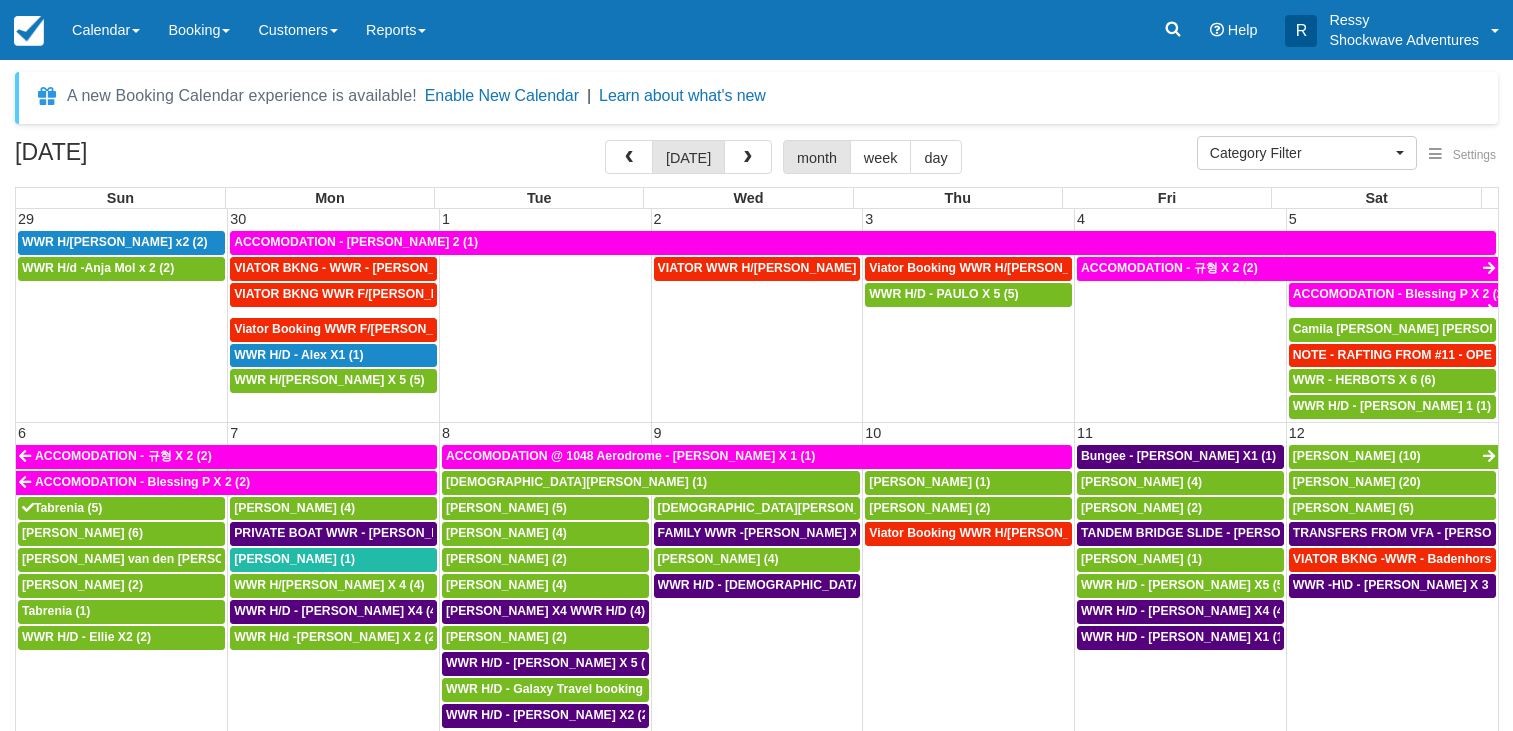 select 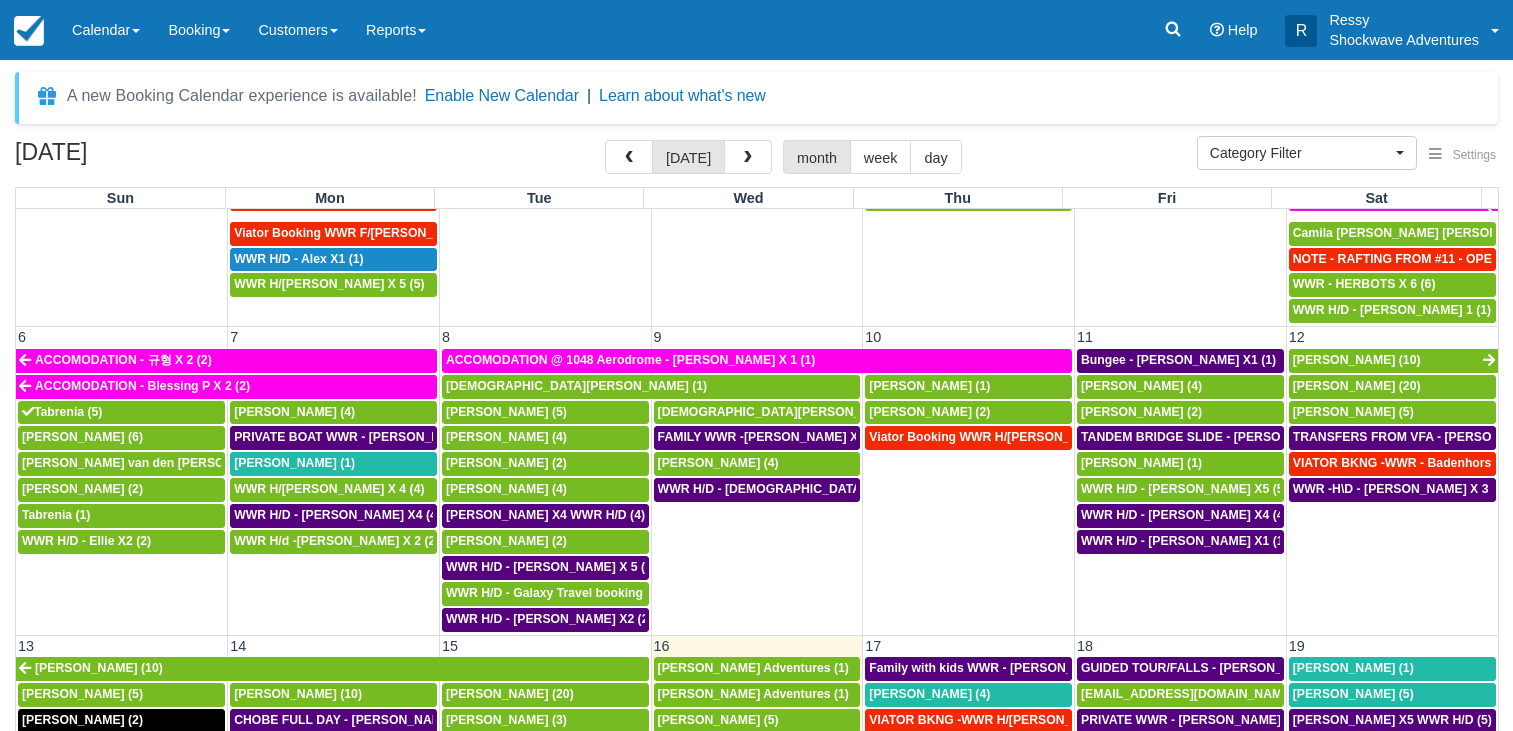 scroll, scrollTop: 384, scrollLeft: 0, axis: vertical 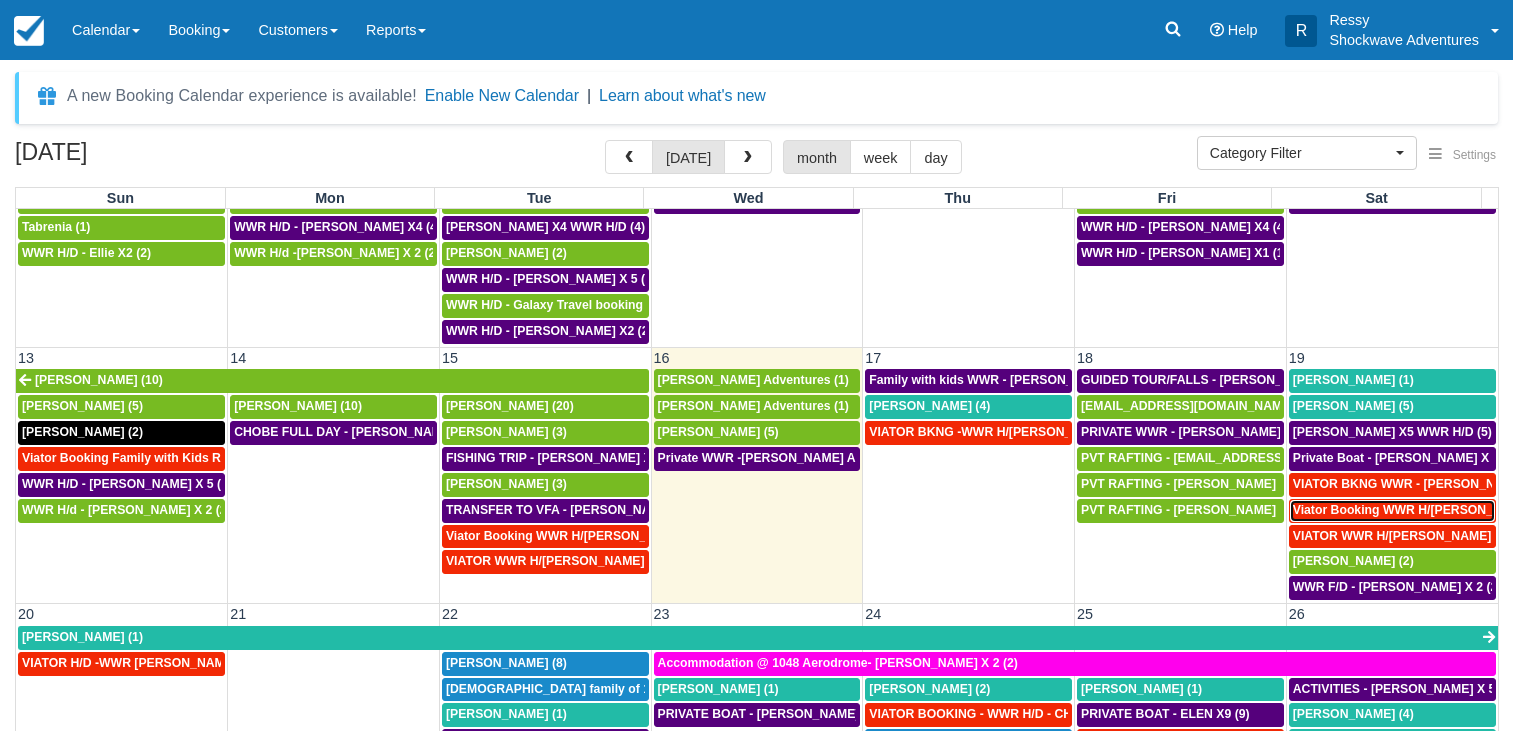 click on "Viator Booking WWR H/d - Leonard, Peter   X 2 (2)" at bounding box center [1427, 510] 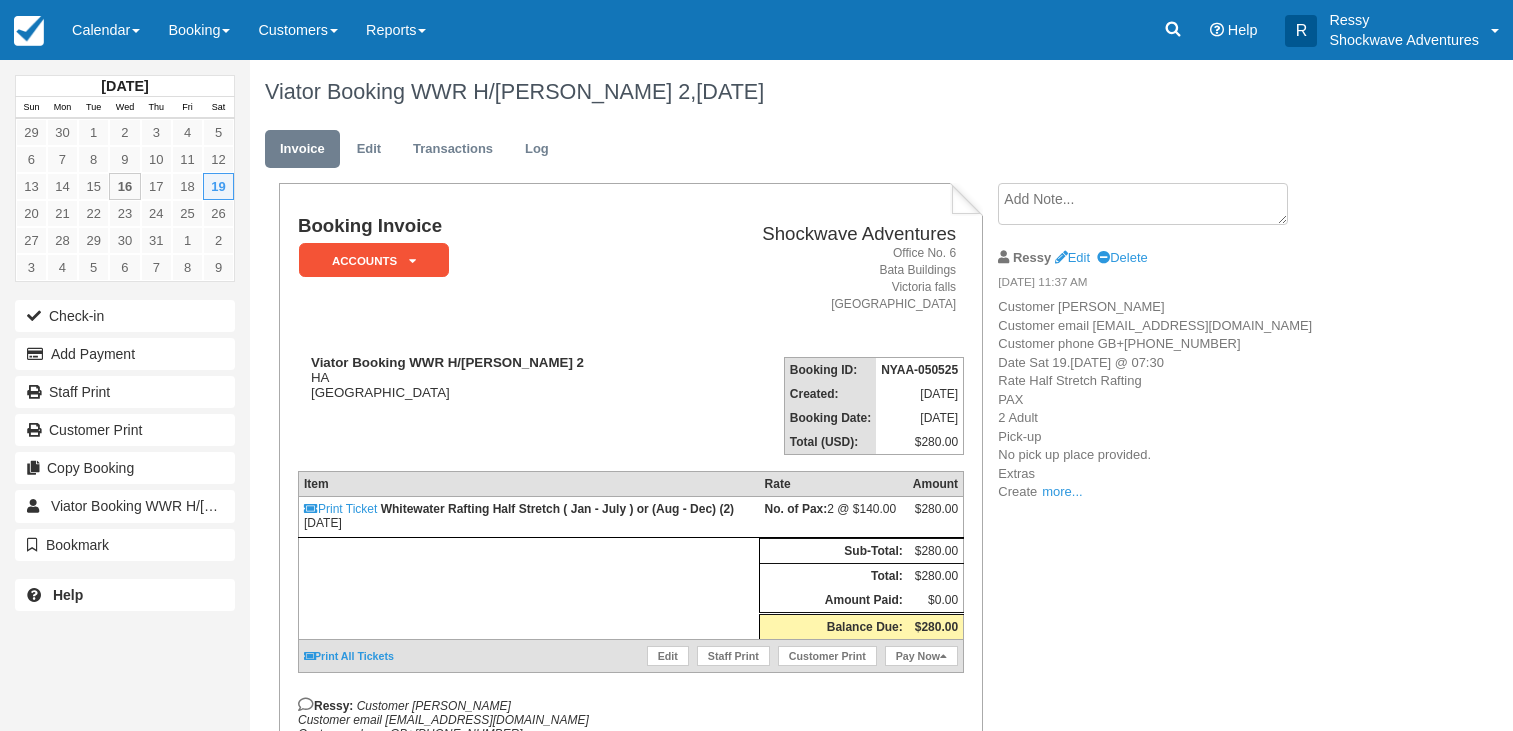 scroll, scrollTop: 0, scrollLeft: 0, axis: both 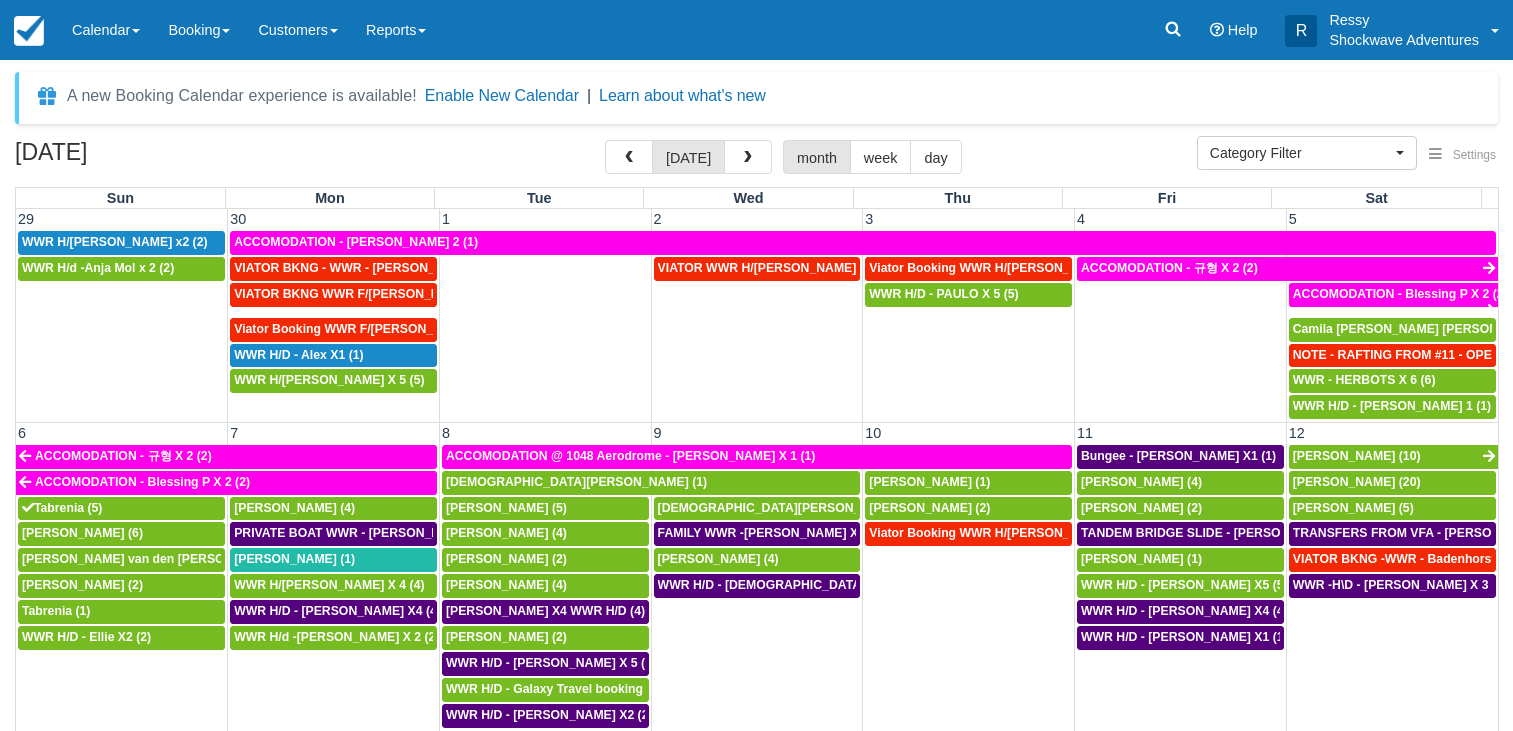 select 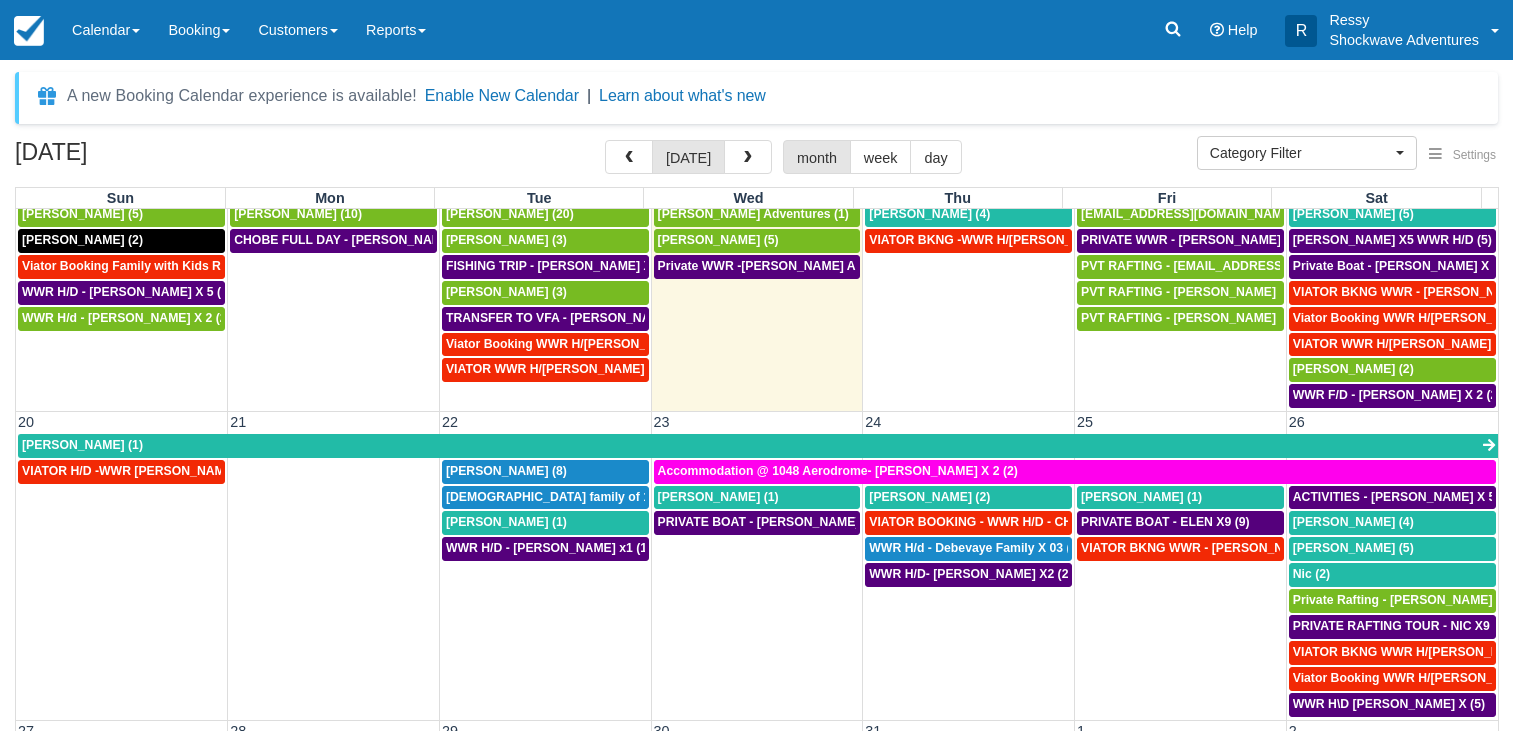 scroll, scrollTop: 480, scrollLeft: 0, axis: vertical 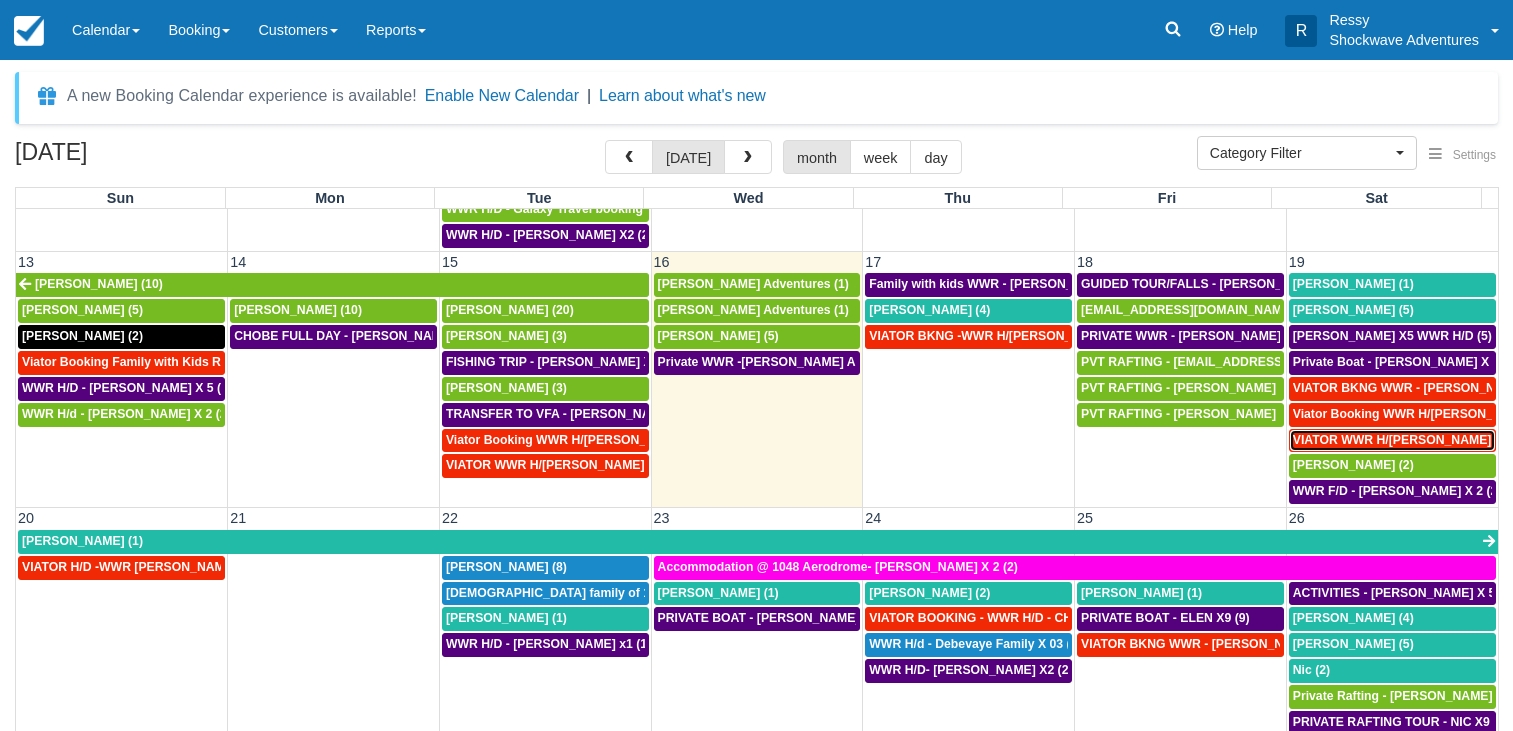 click on "VIATOR WWR H/D - zimmerman, hannah X 3 (3)" at bounding box center [1406, 440] 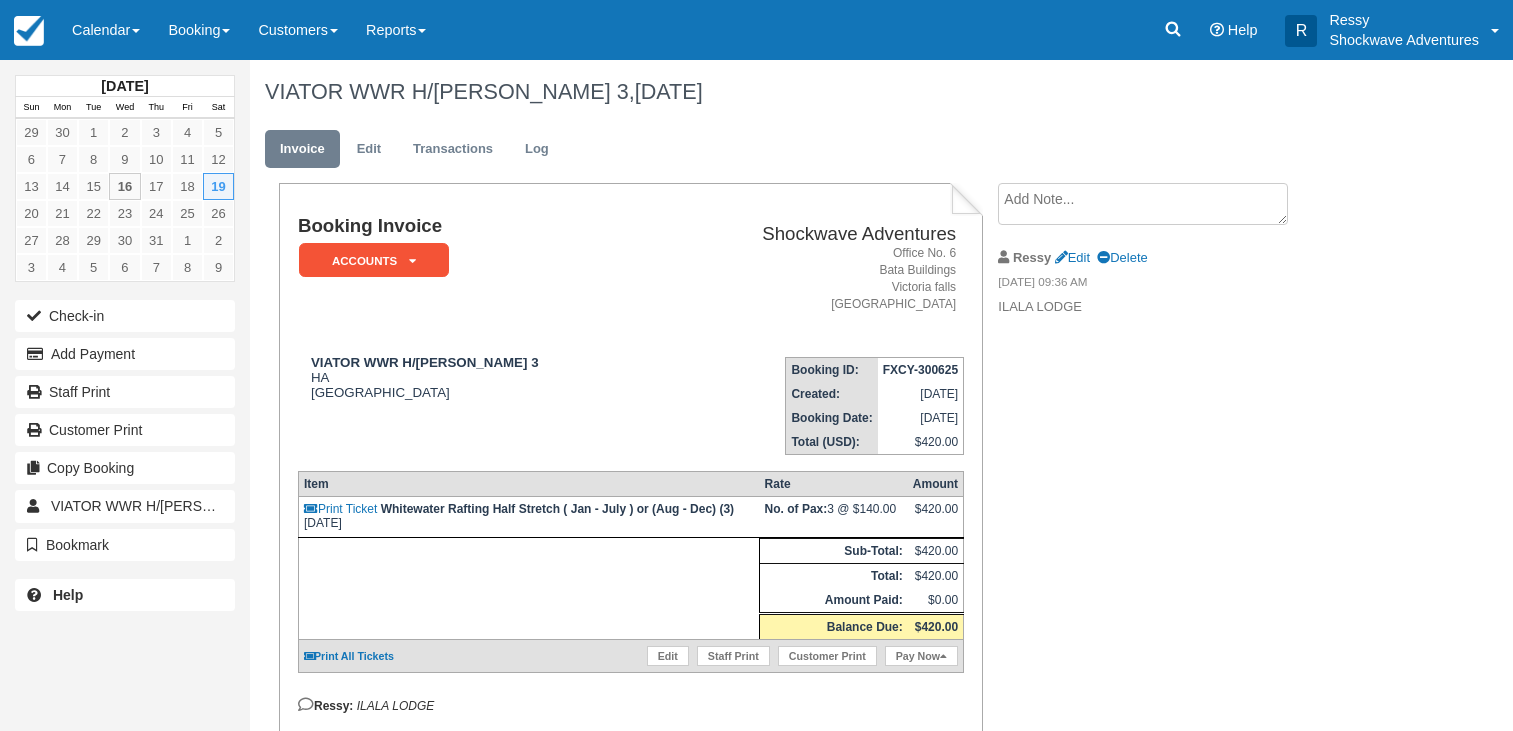 scroll, scrollTop: 0, scrollLeft: 0, axis: both 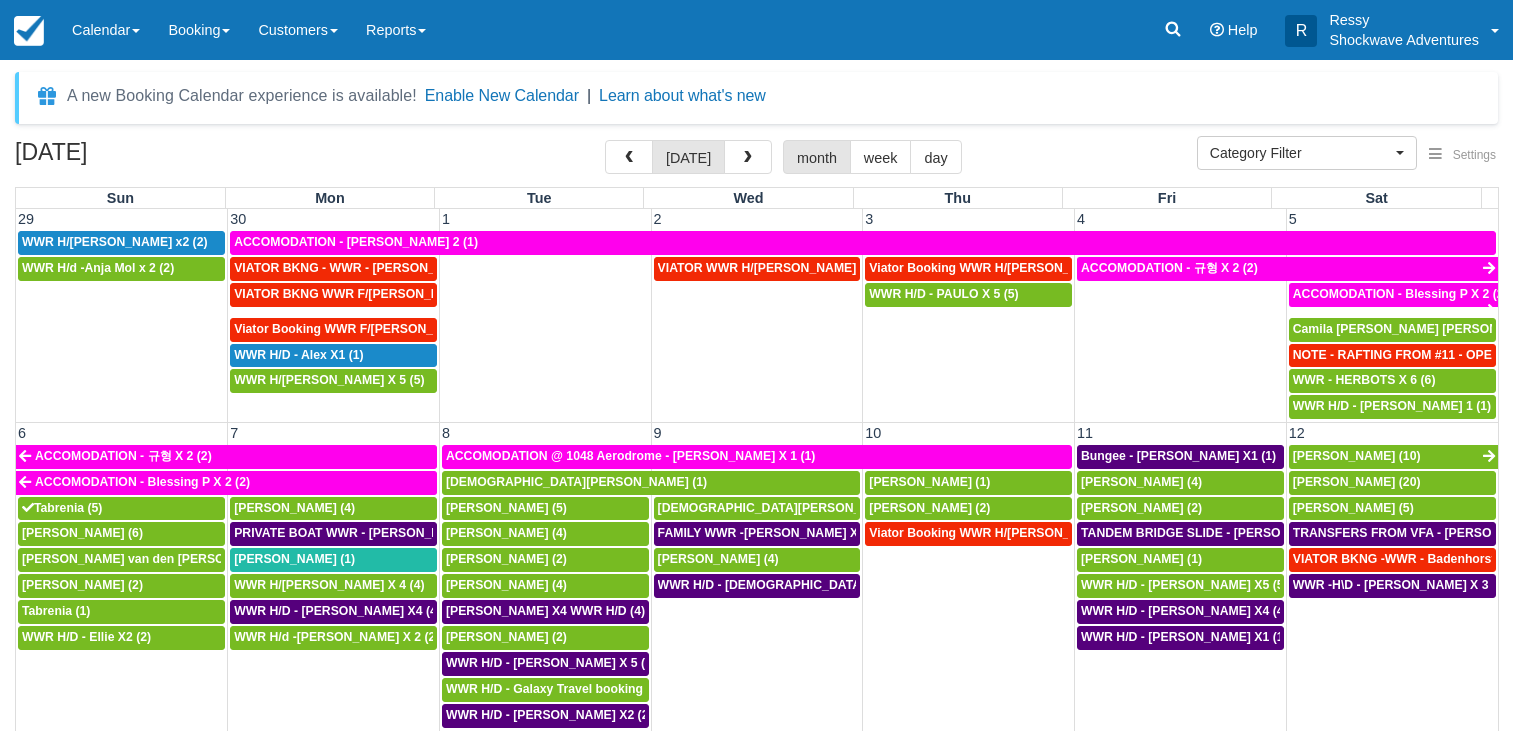 select 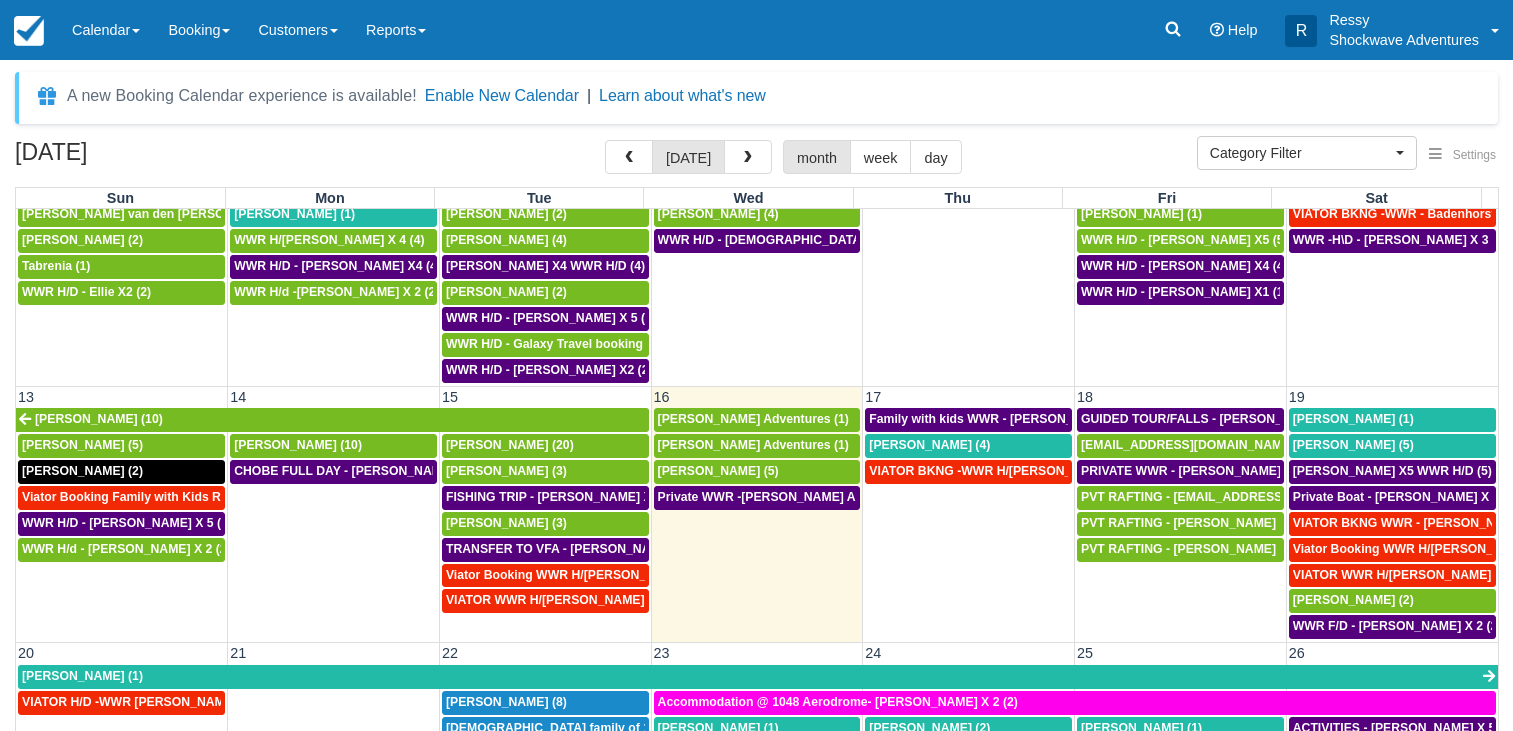 scroll, scrollTop: 288, scrollLeft: 0, axis: vertical 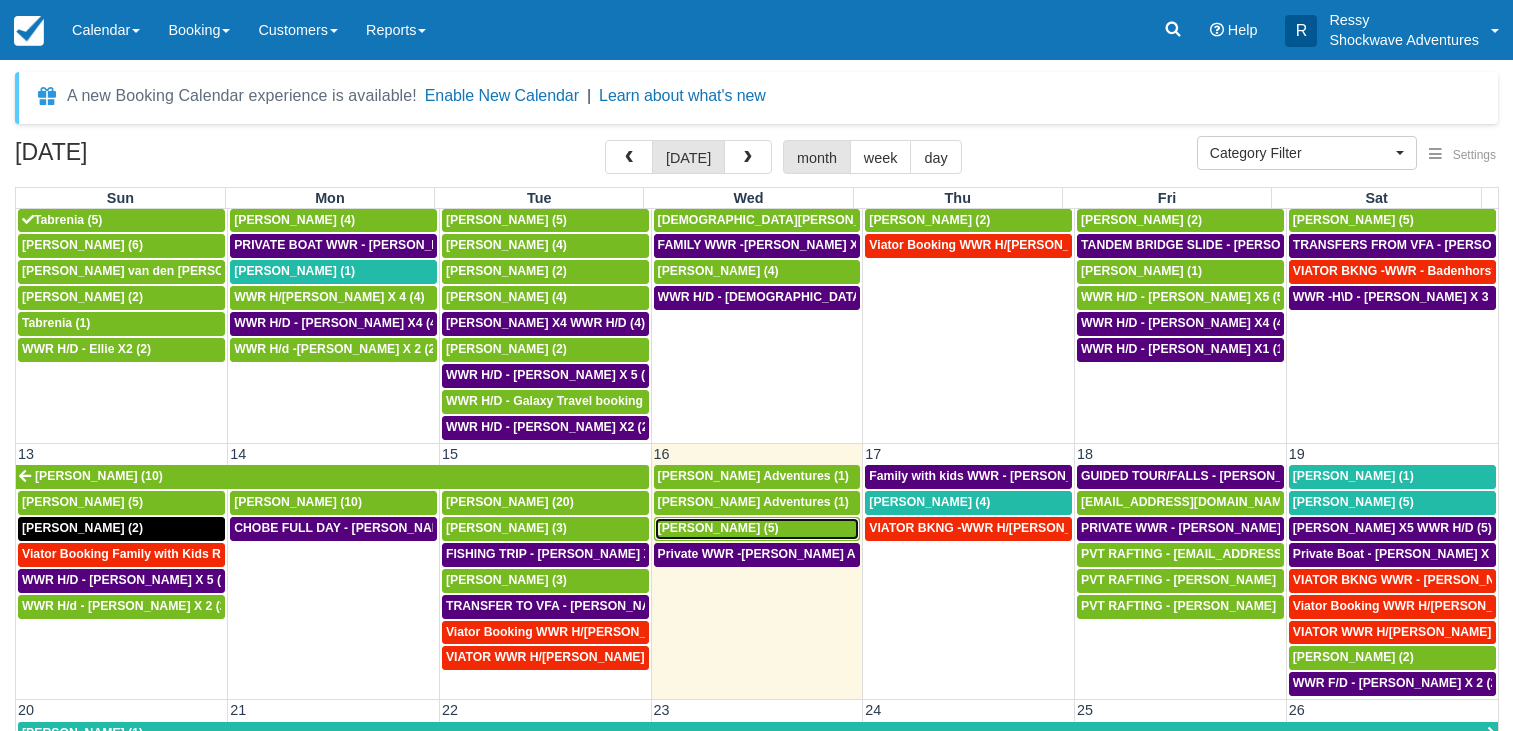 click on "Koen Vanholder (5)" at bounding box center (718, 528) 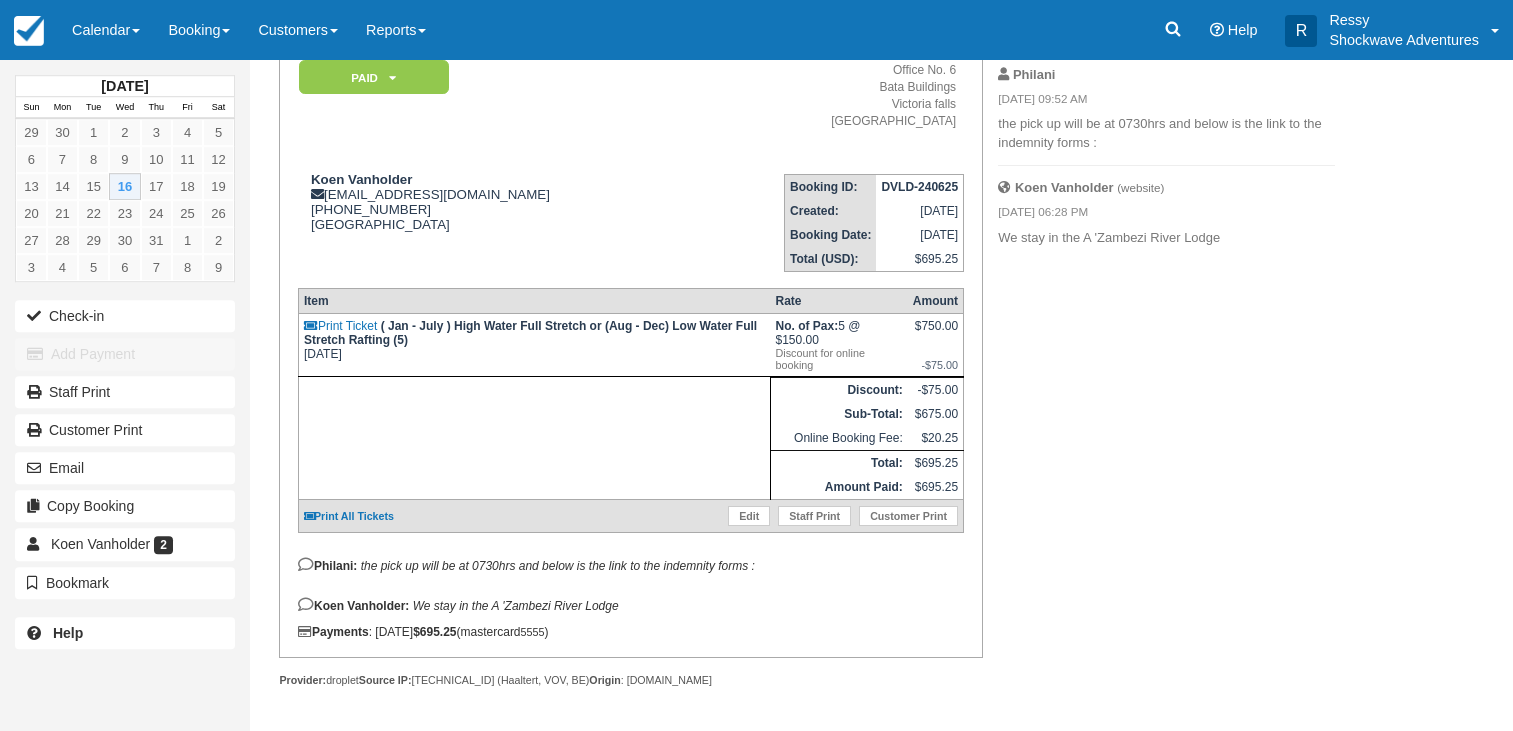 scroll, scrollTop: 204, scrollLeft: 0, axis: vertical 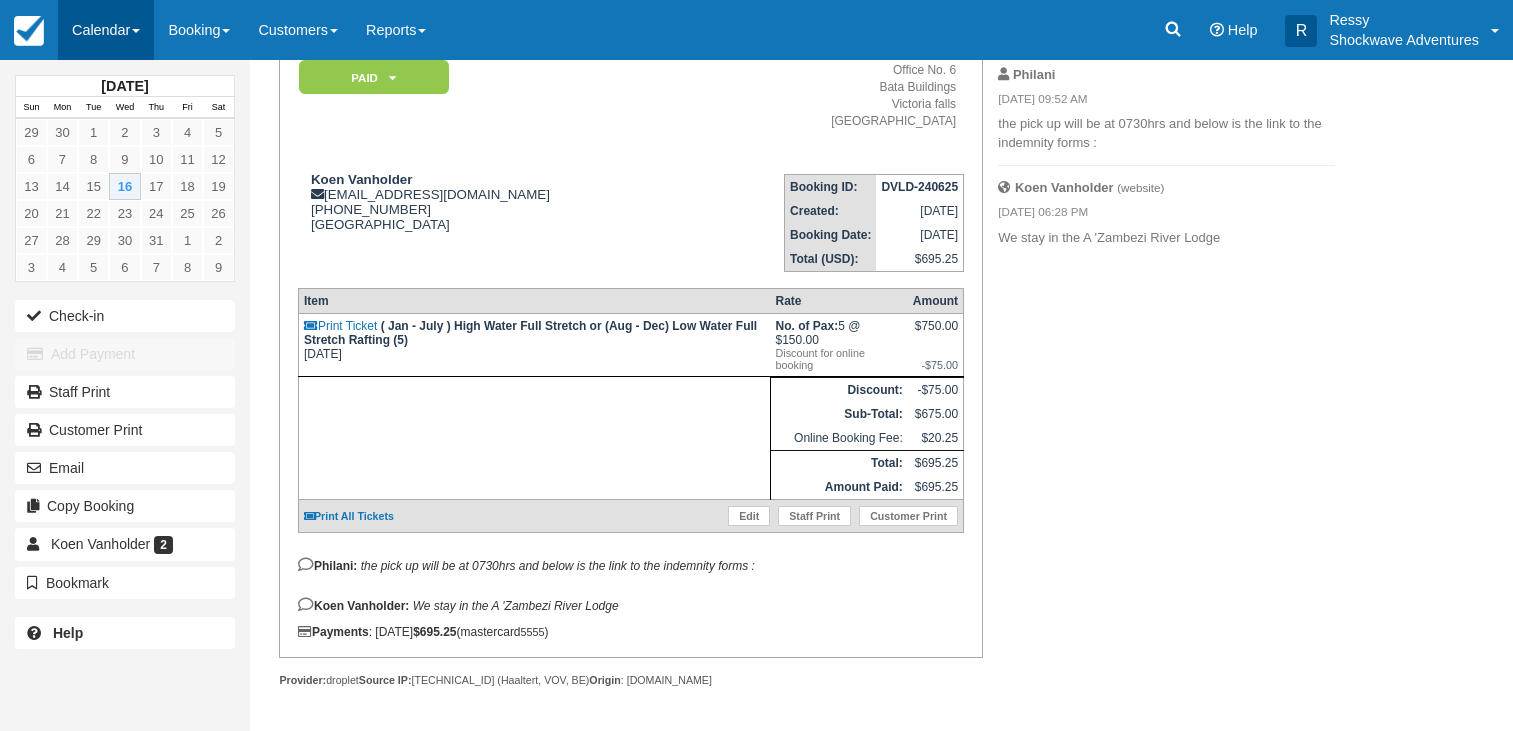 click on "Calendar" at bounding box center [106, 30] 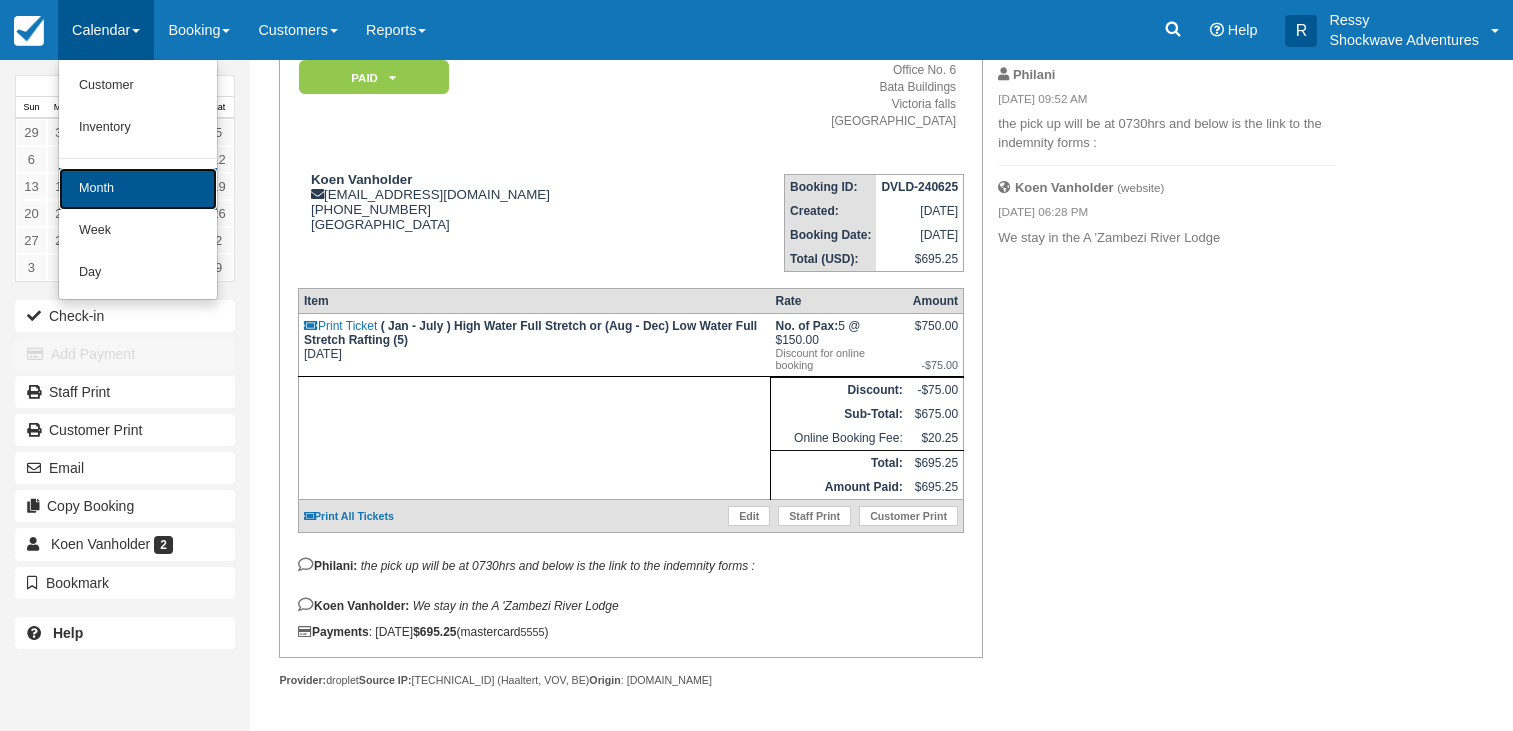click on "Month" at bounding box center [138, 189] 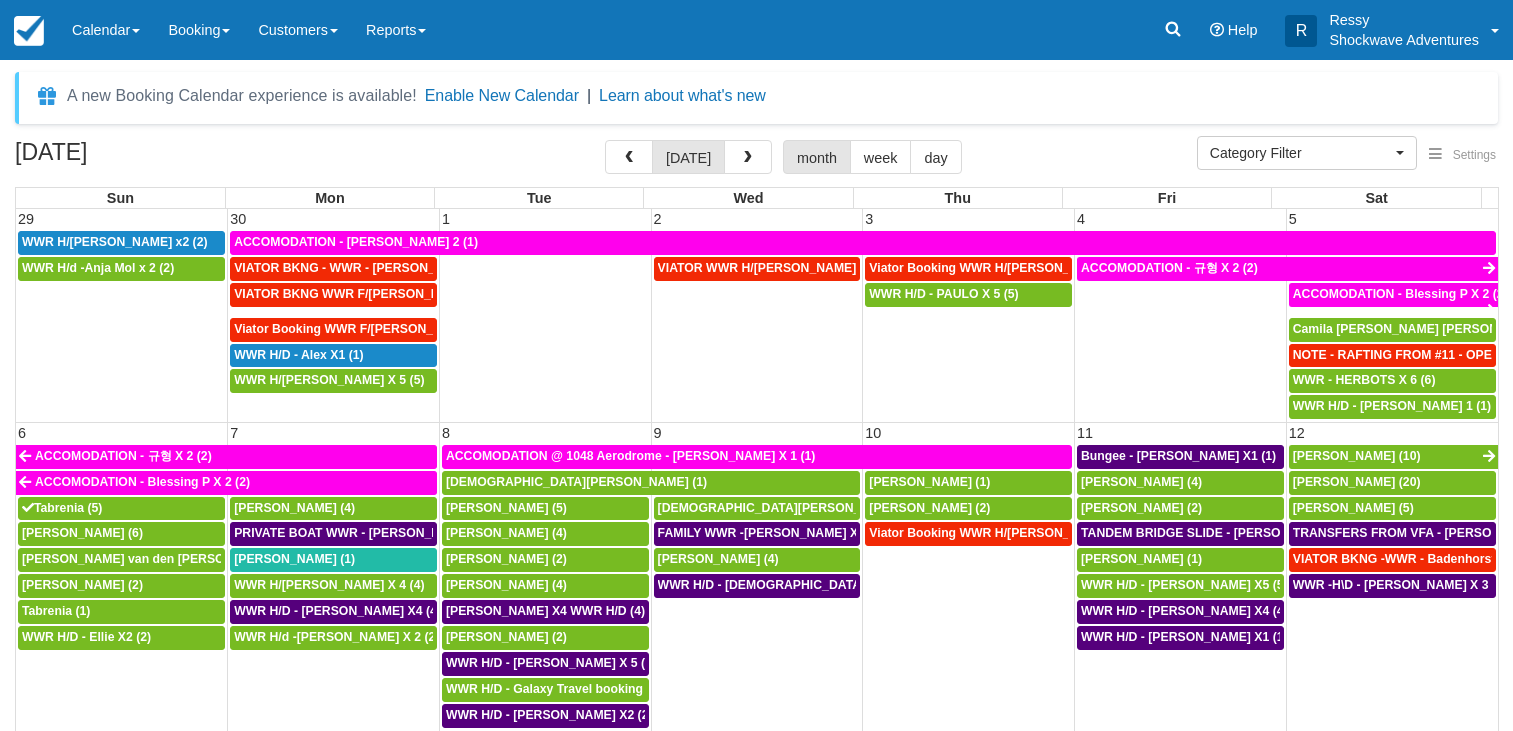 select 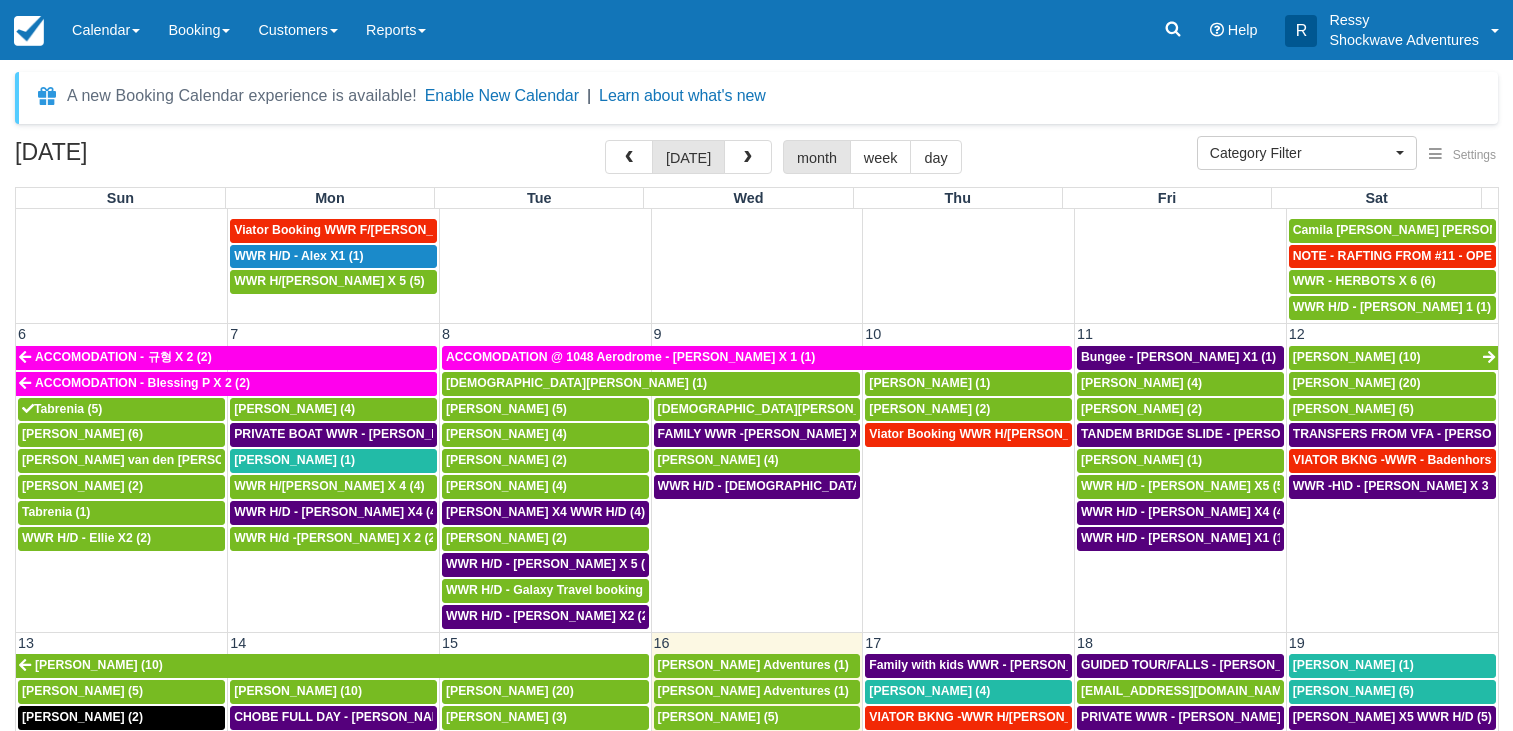 scroll, scrollTop: 192, scrollLeft: 0, axis: vertical 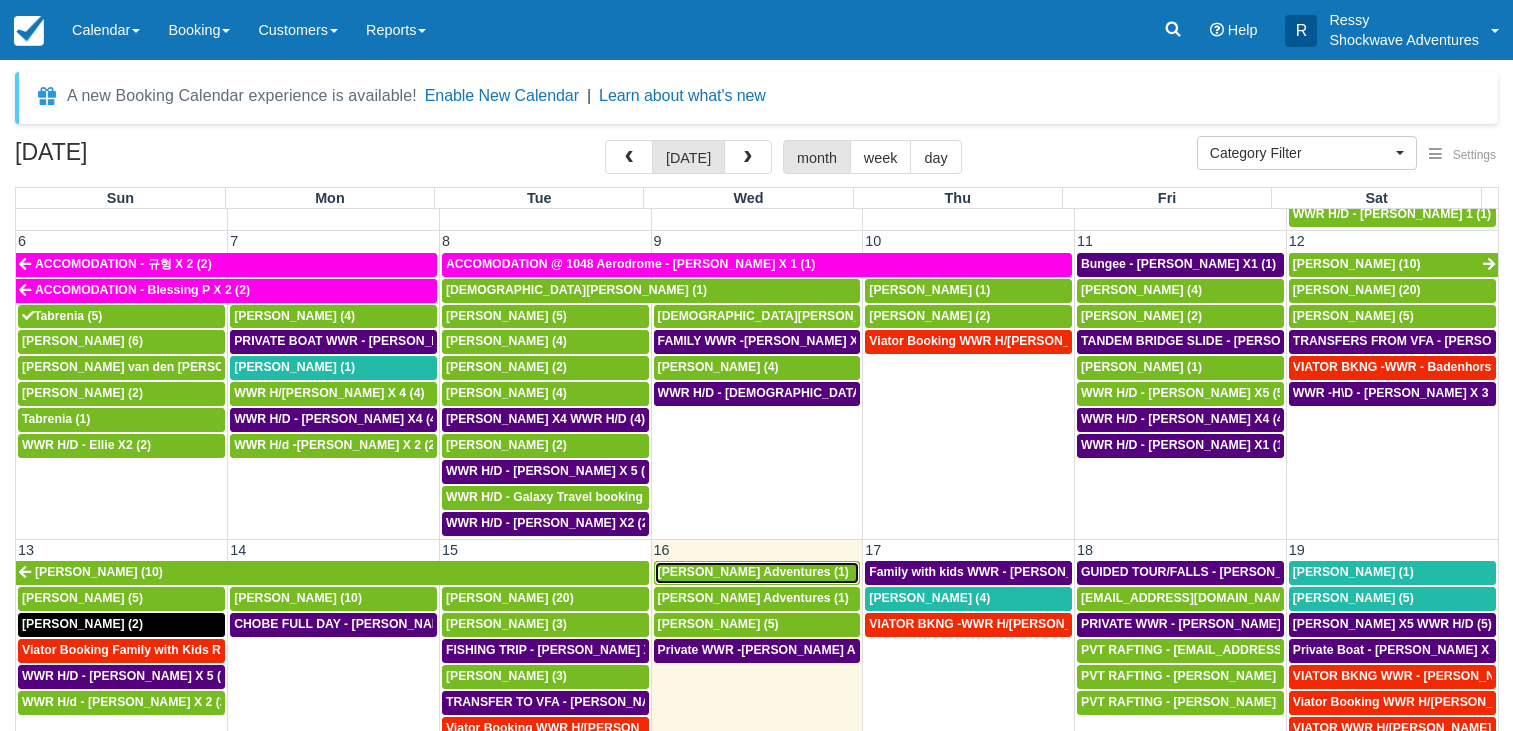 click on "Cookson Adventures (1)" at bounding box center [753, 572] 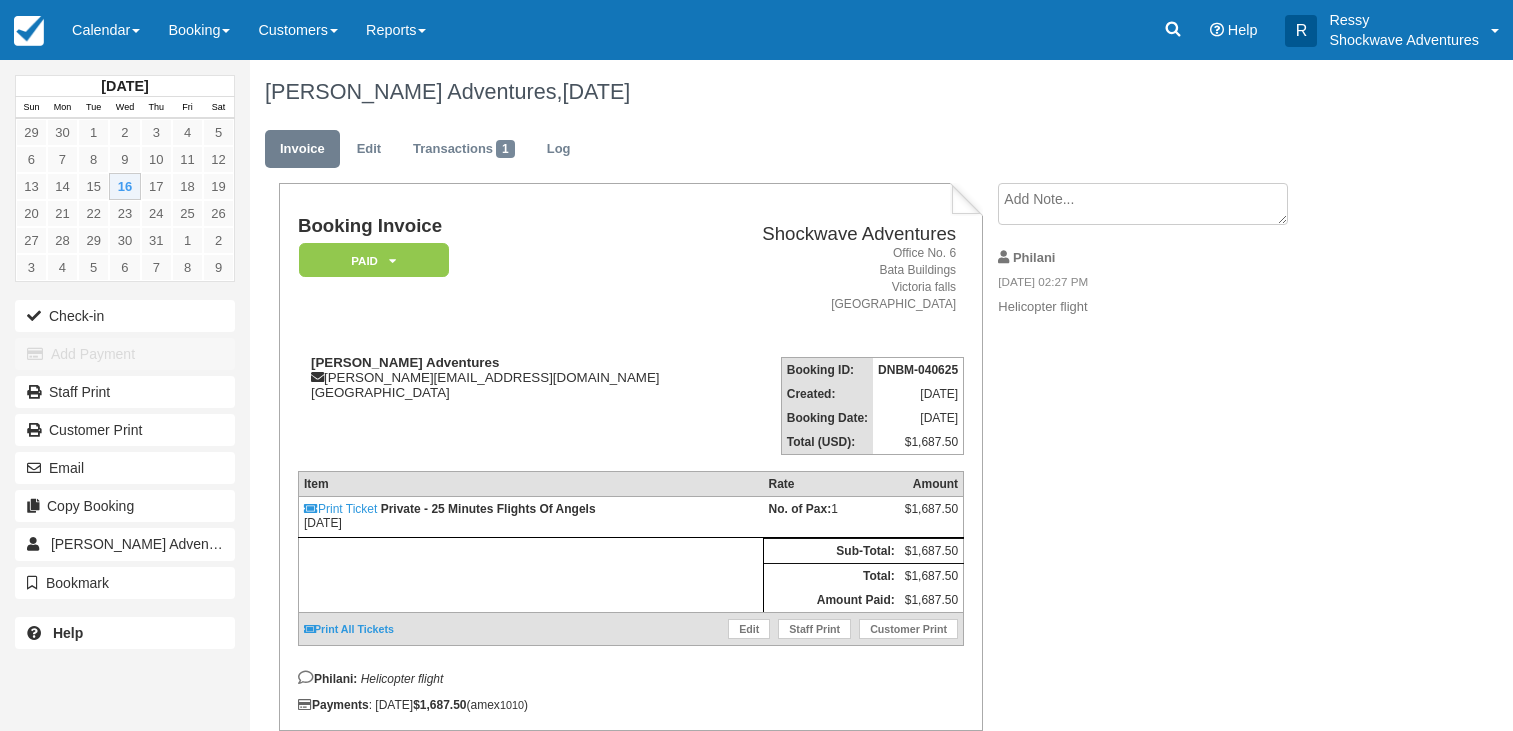 scroll, scrollTop: 0, scrollLeft: 0, axis: both 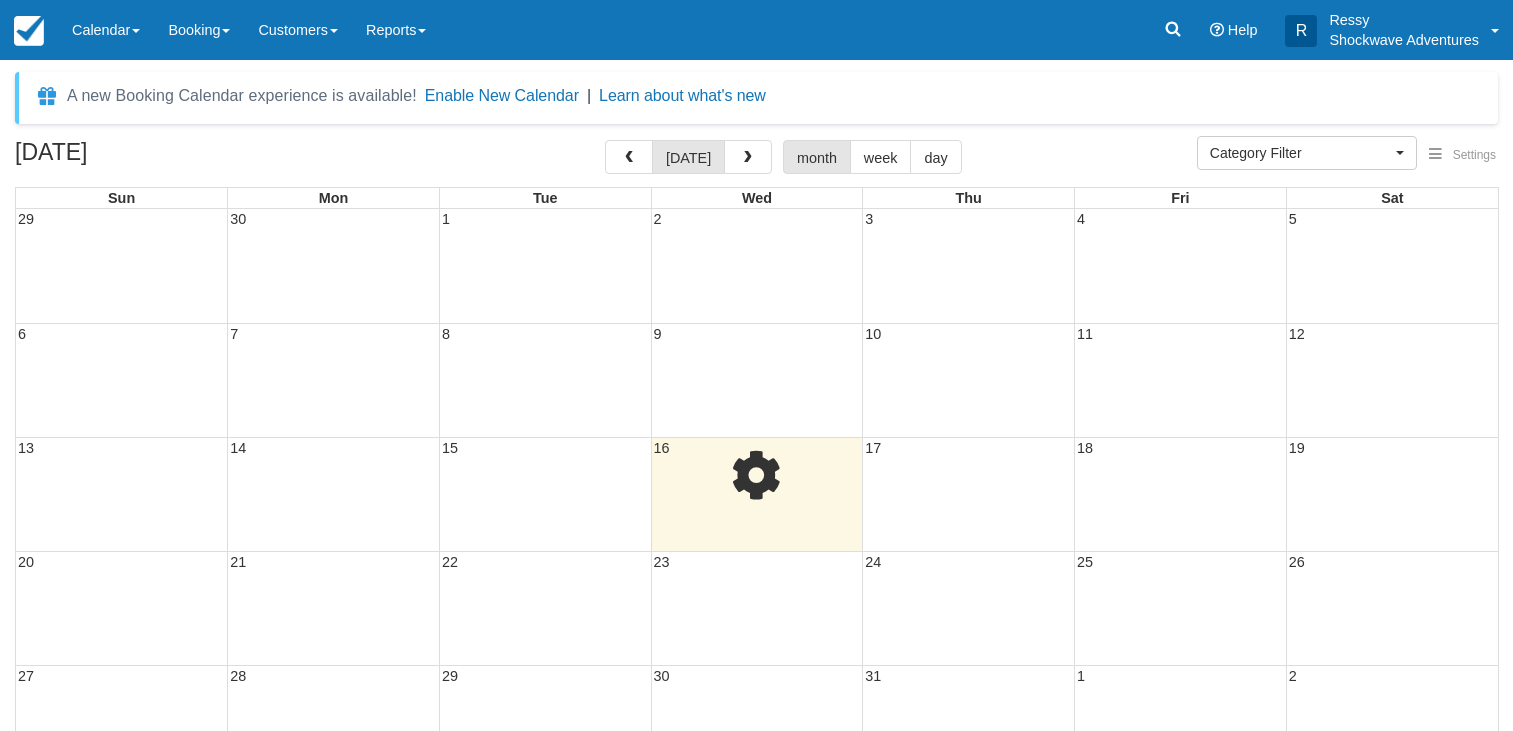 select 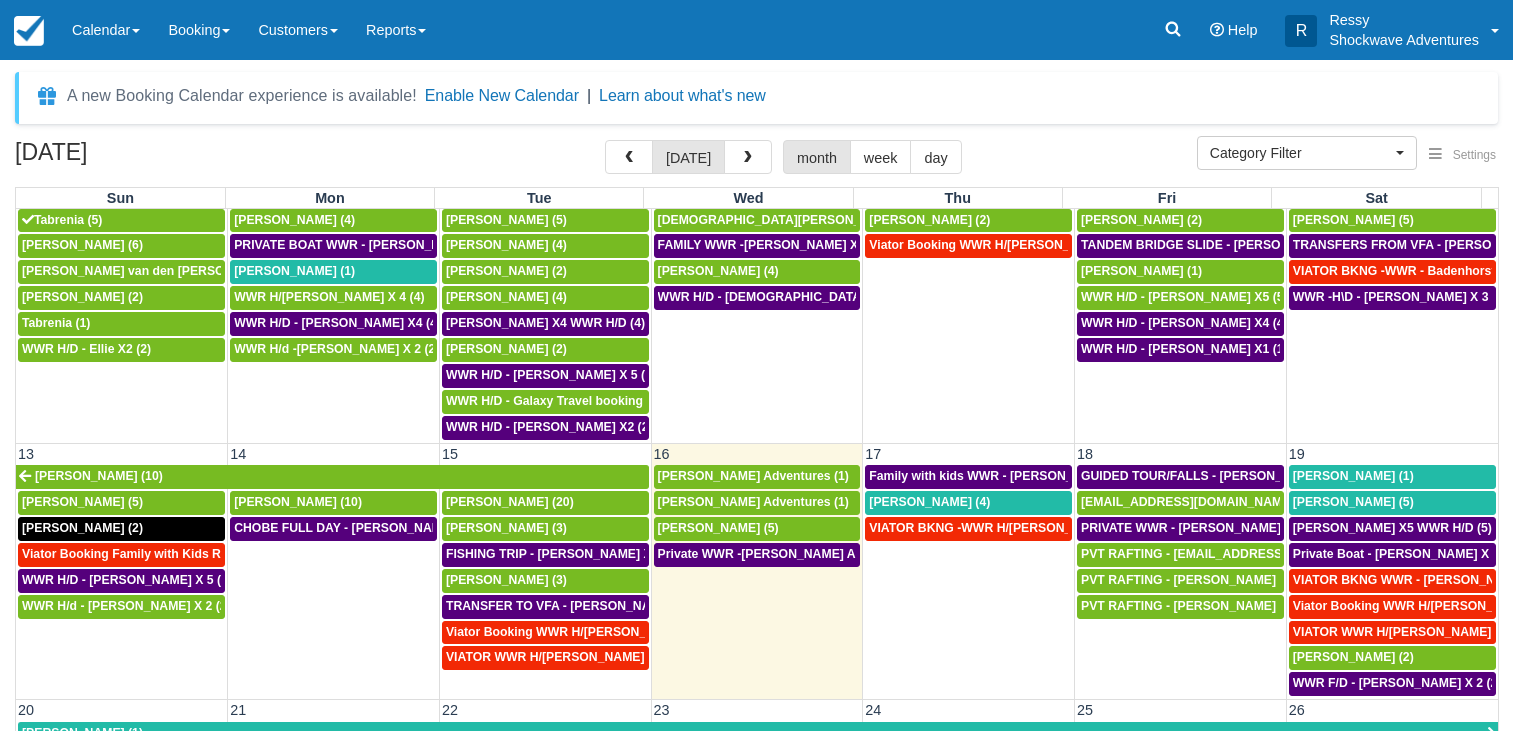 scroll, scrollTop: 192, scrollLeft: 0, axis: vertical 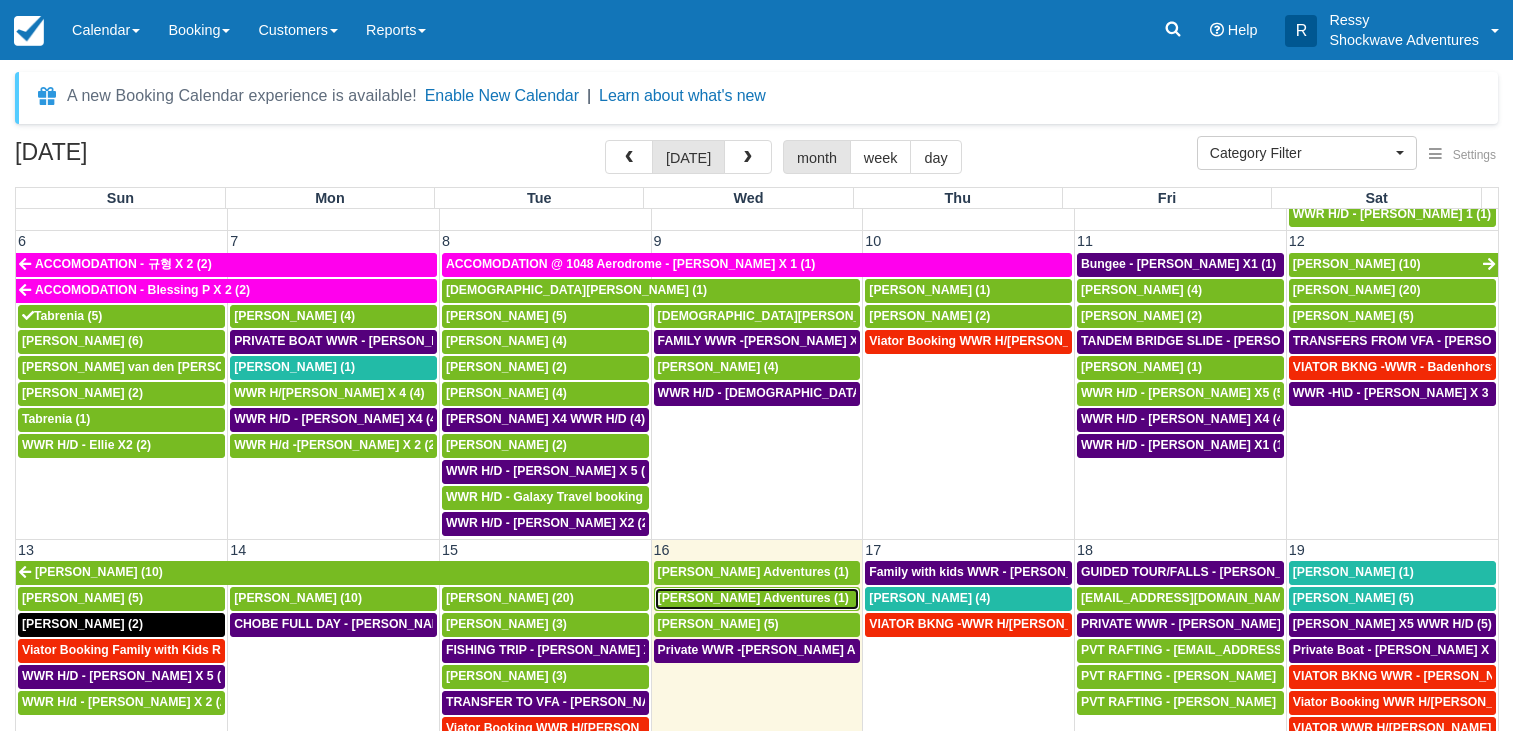 click on "Cookson Adventures (1)" at bounding box center [753, 598] 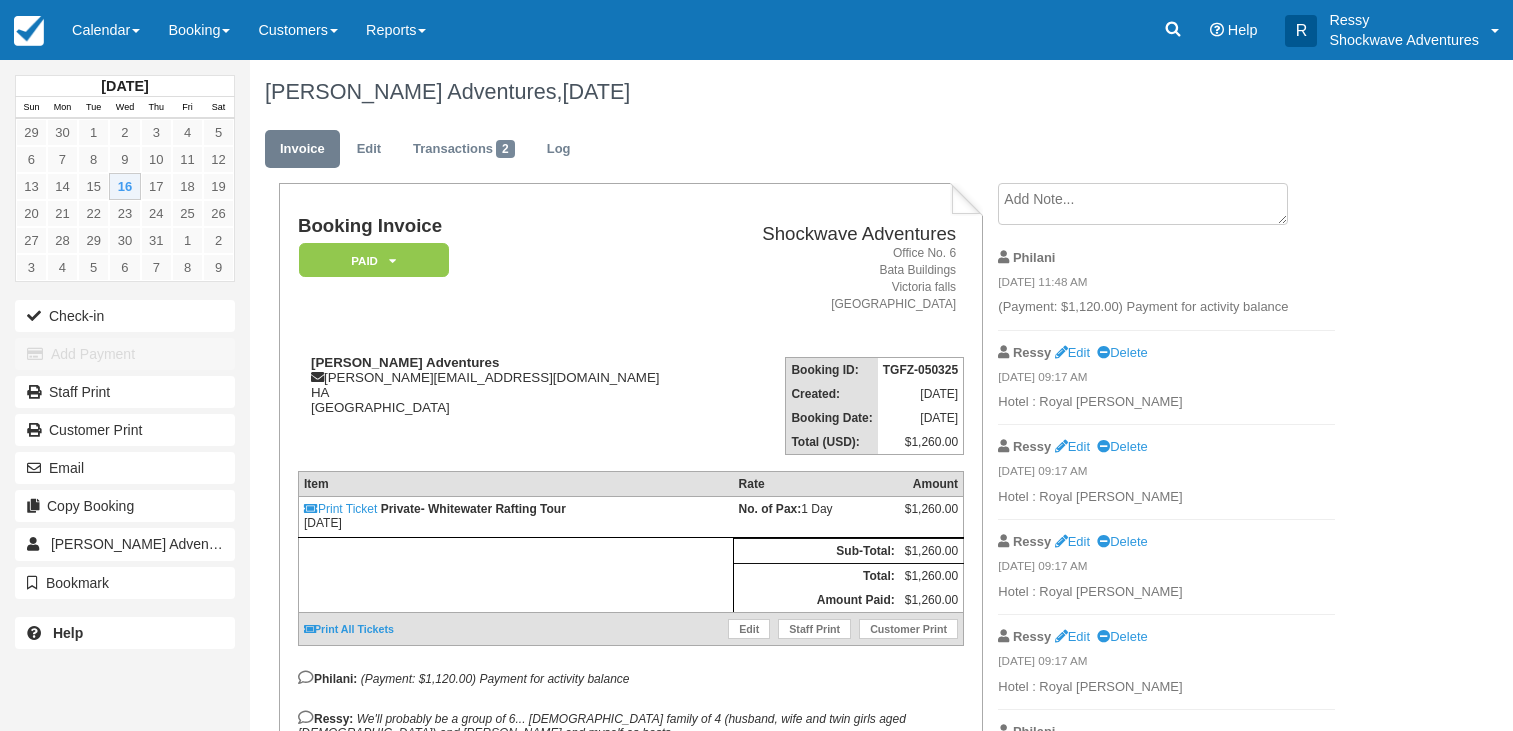 scroll, scrollTop: 0, scrollLeft: 0, axis: both 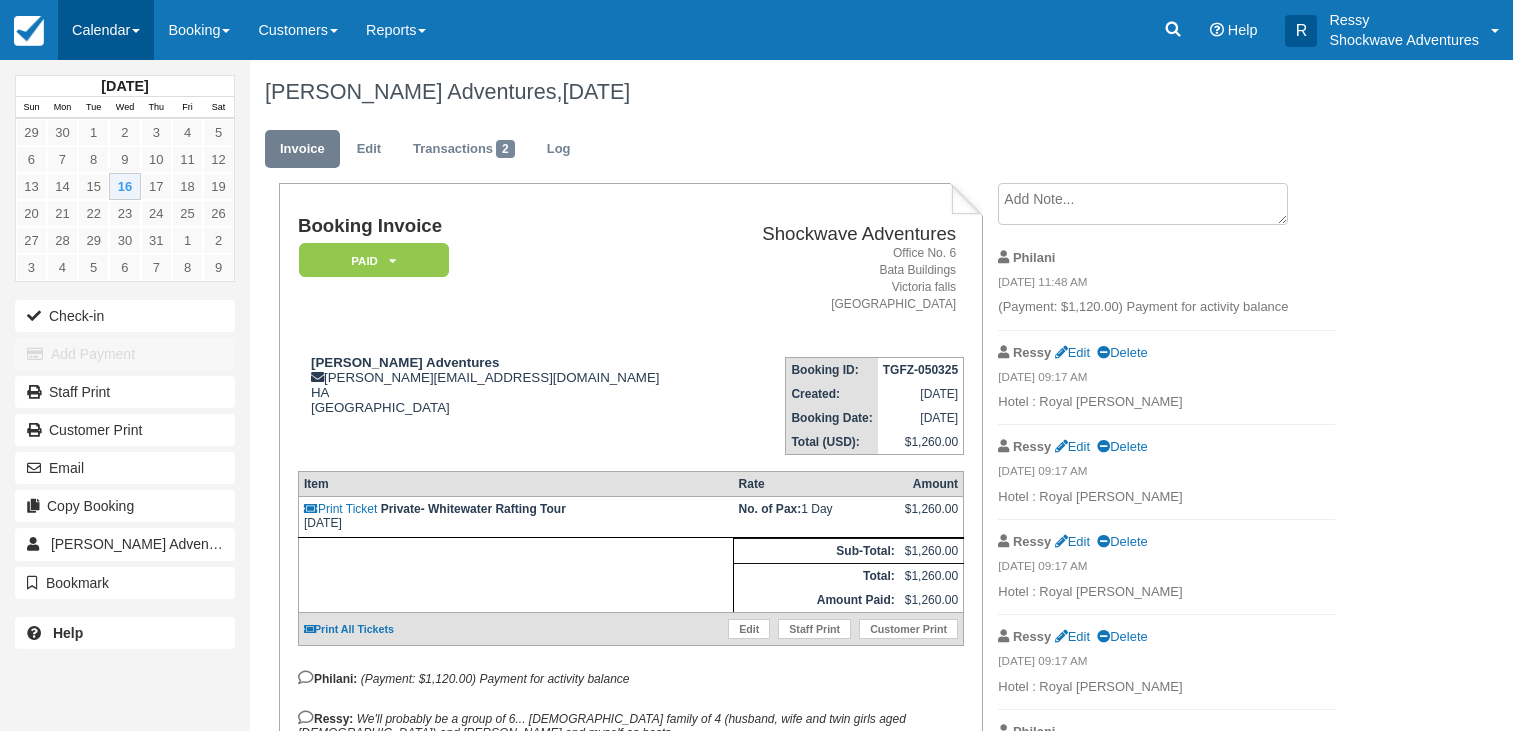 click on "Calendar" at bounding box center (106, 30) 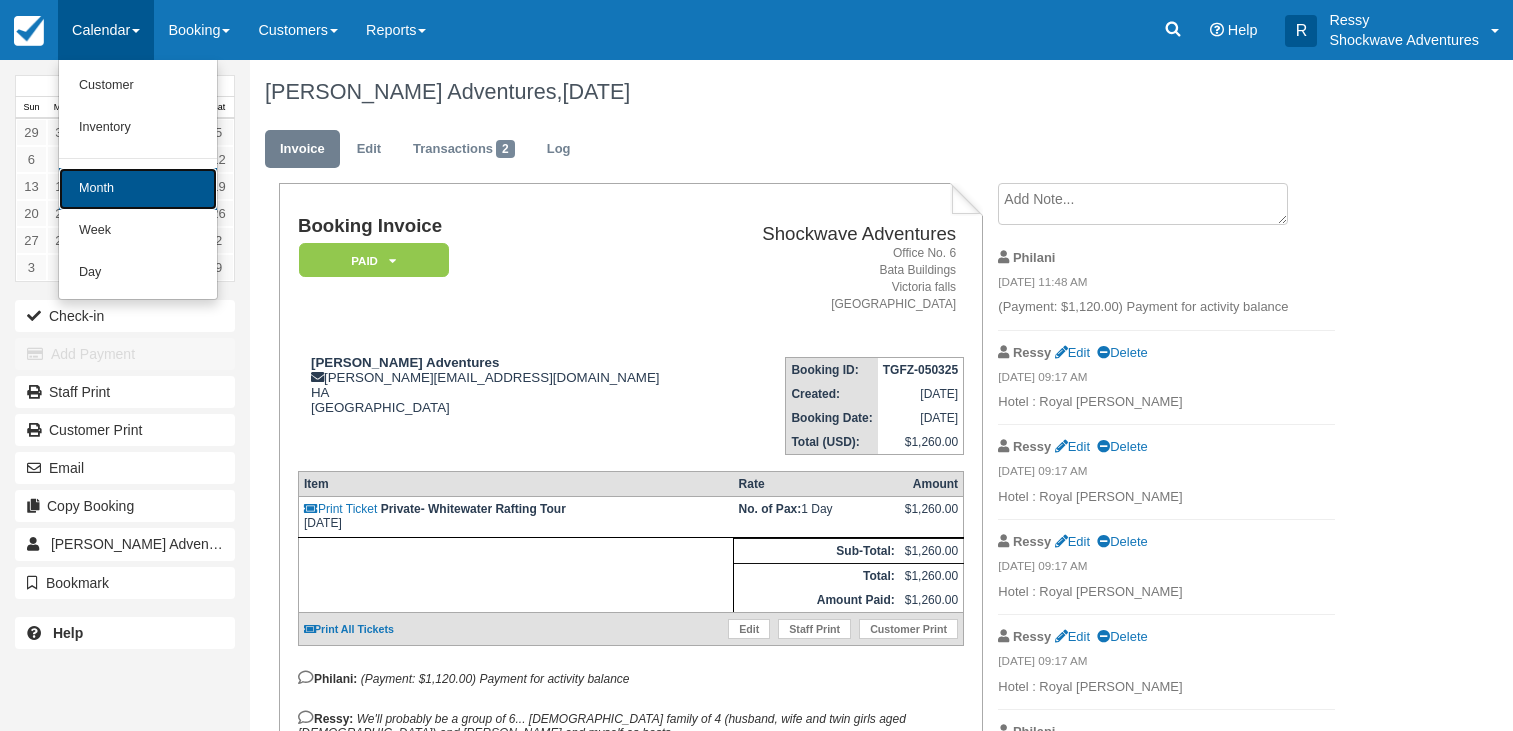 click on "Month" at bounding box center [138, 189] 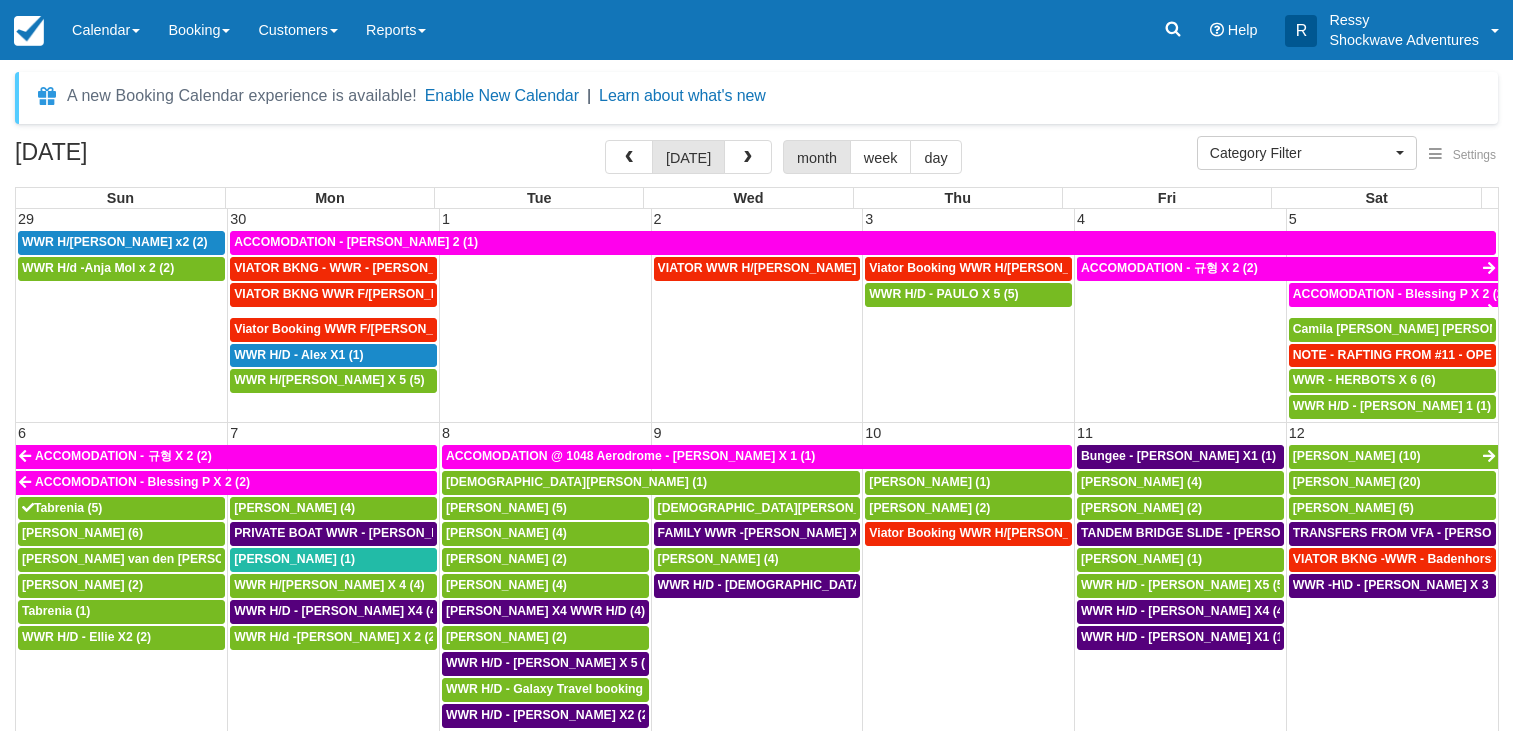 select 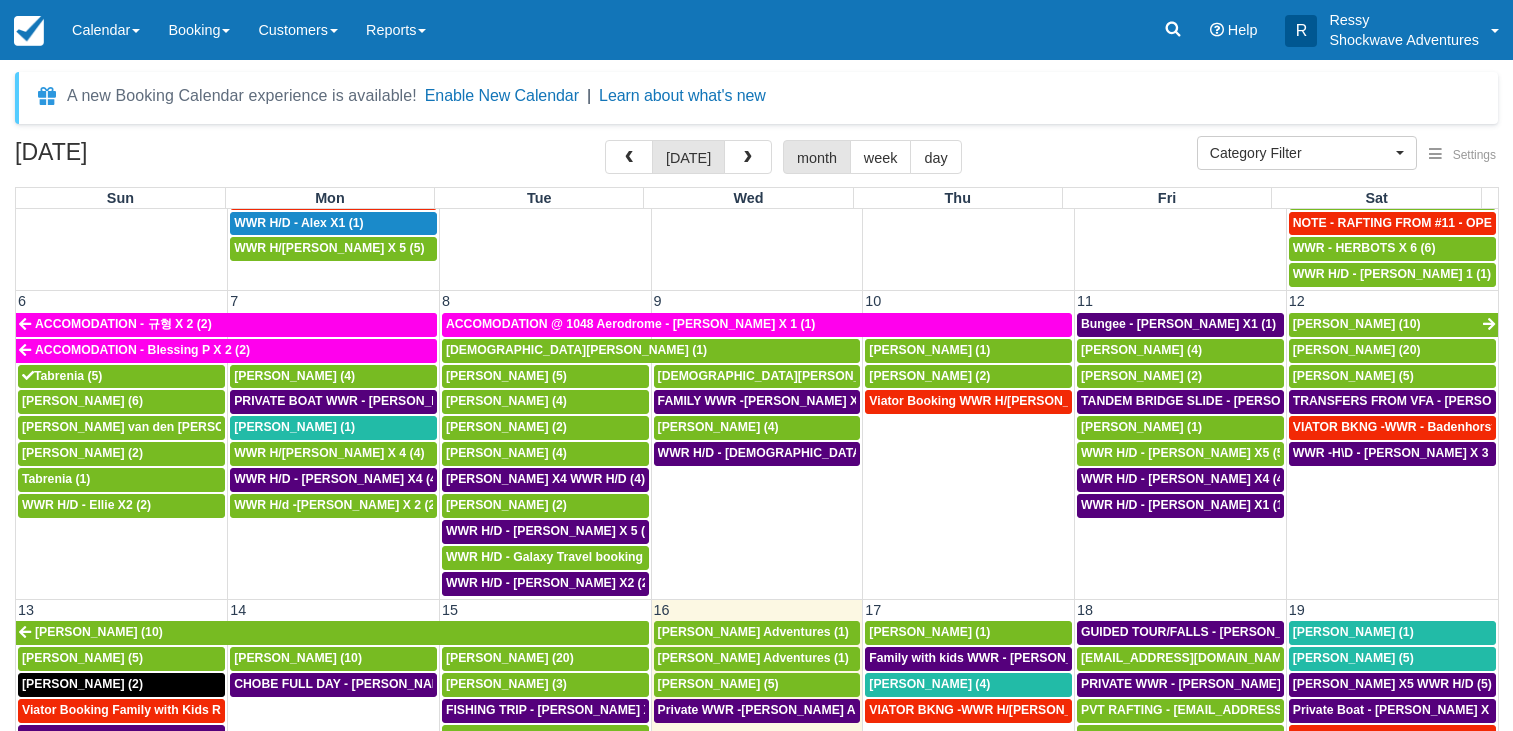 scroll, scrollTop: 288, scrollLeft: 0, axis: vertical 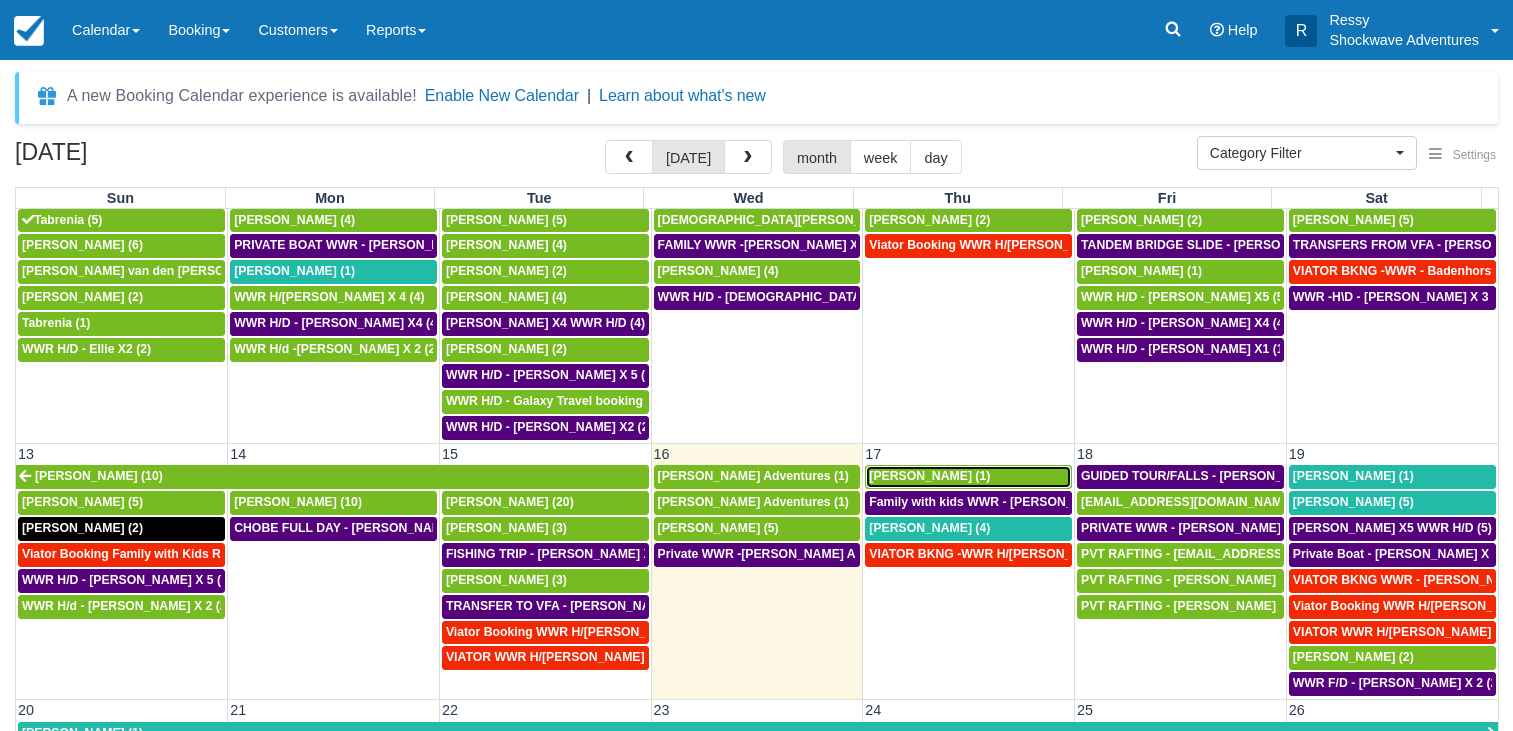 click on "Derek Stone (1)" at bounding box center [929, 476] 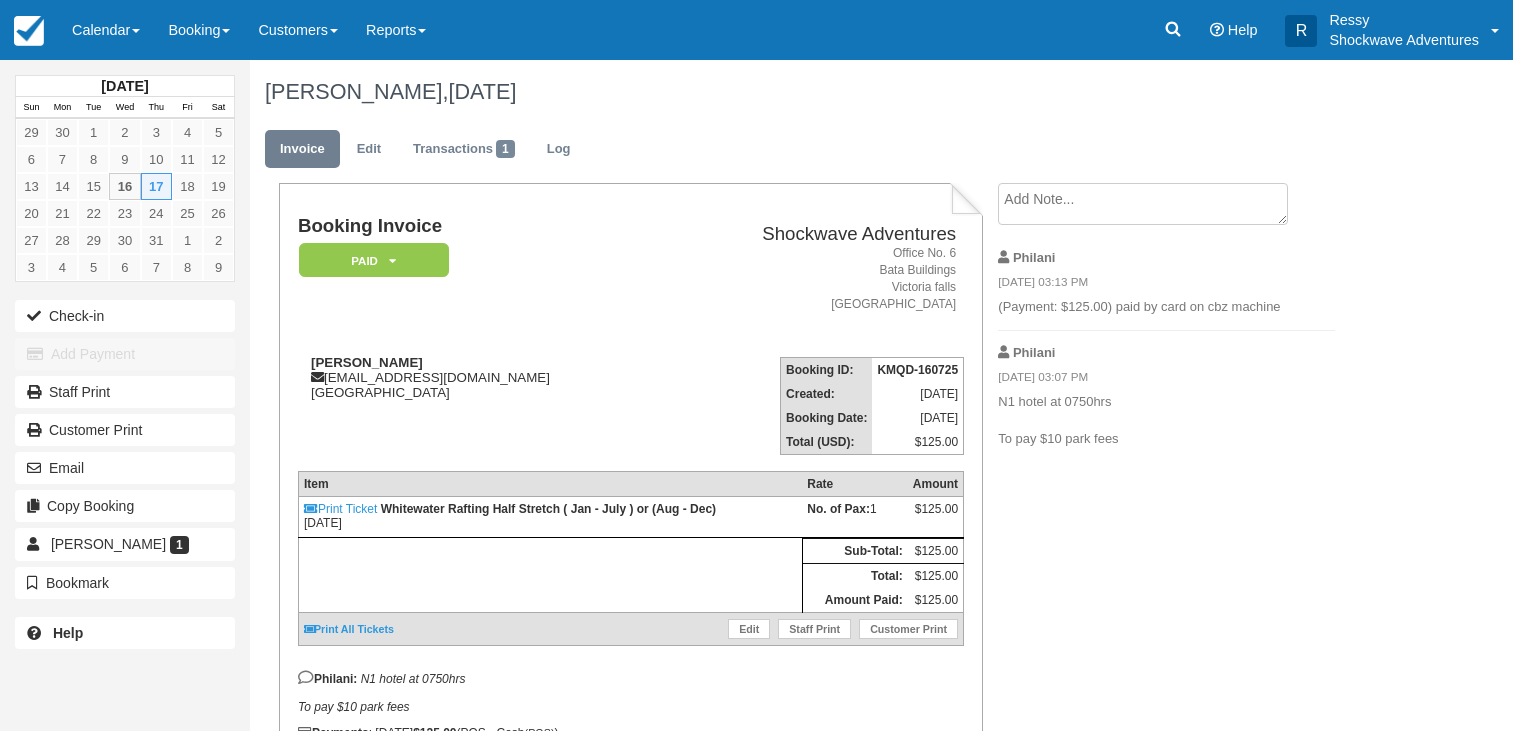 scroll, scrollTop: 0, scrollLeft: 0, axis: both 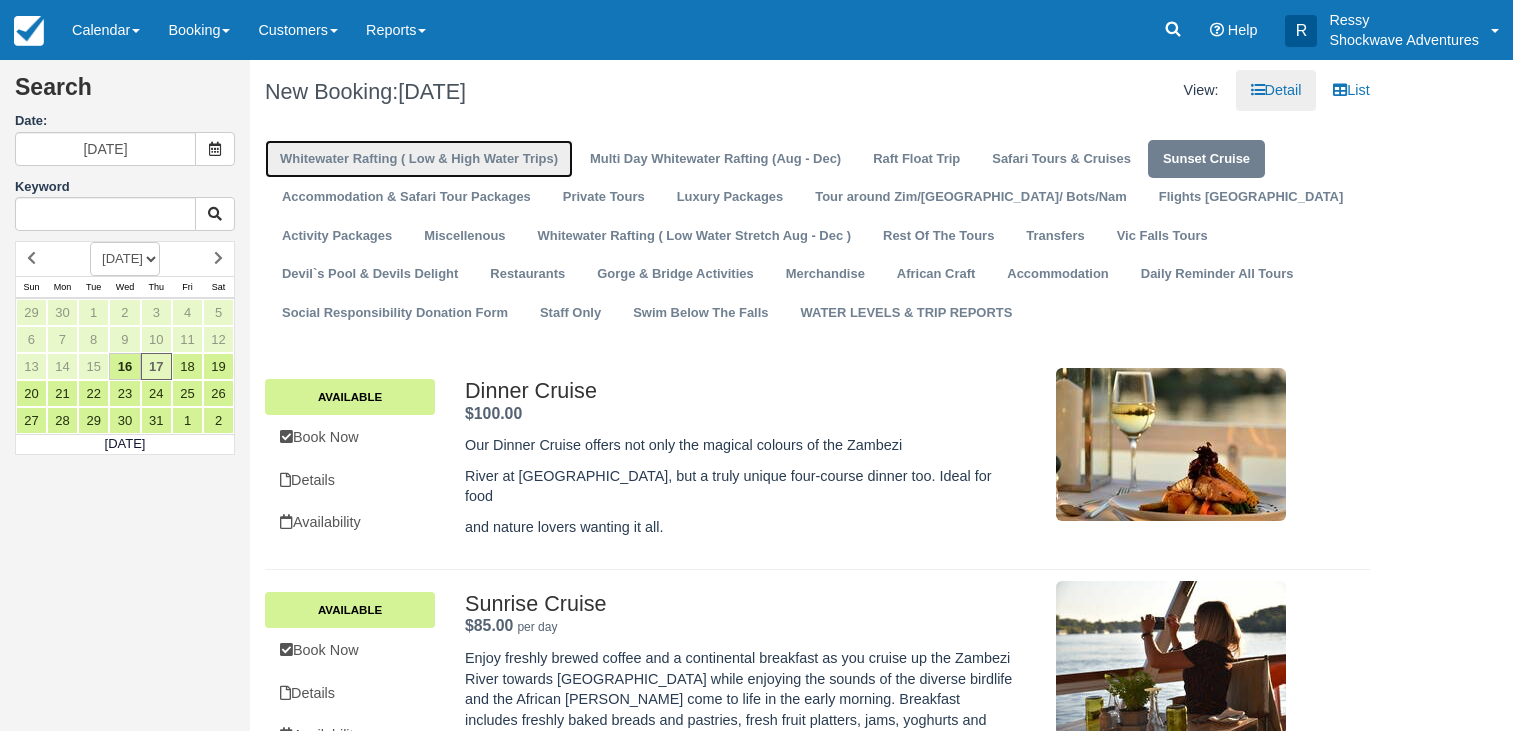 click on "Whitewater Rafting ( Low & High Water Trips)" at bounding box center [419, 159] 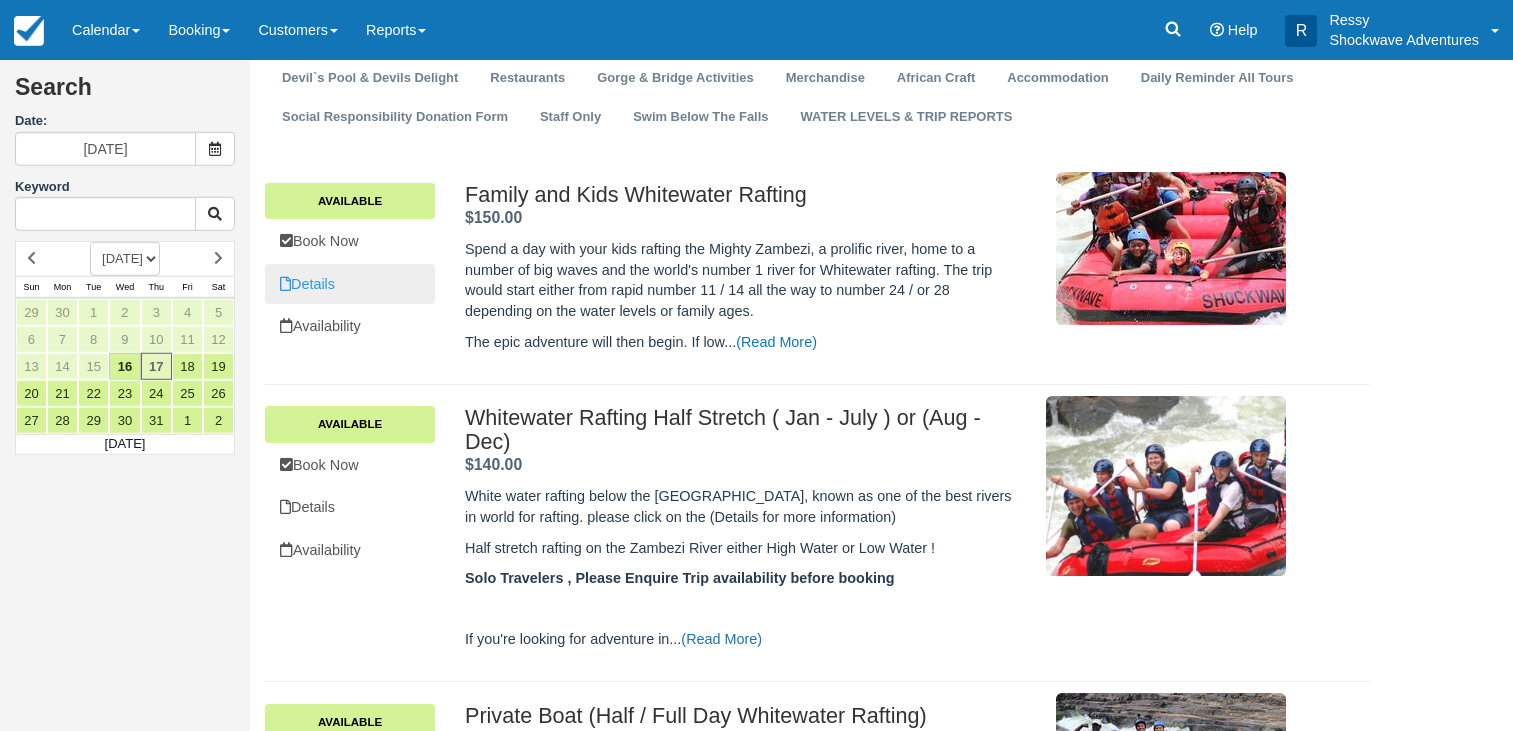 scroll, scrollTop: 204, scrollLeft: 0, axis: vertical 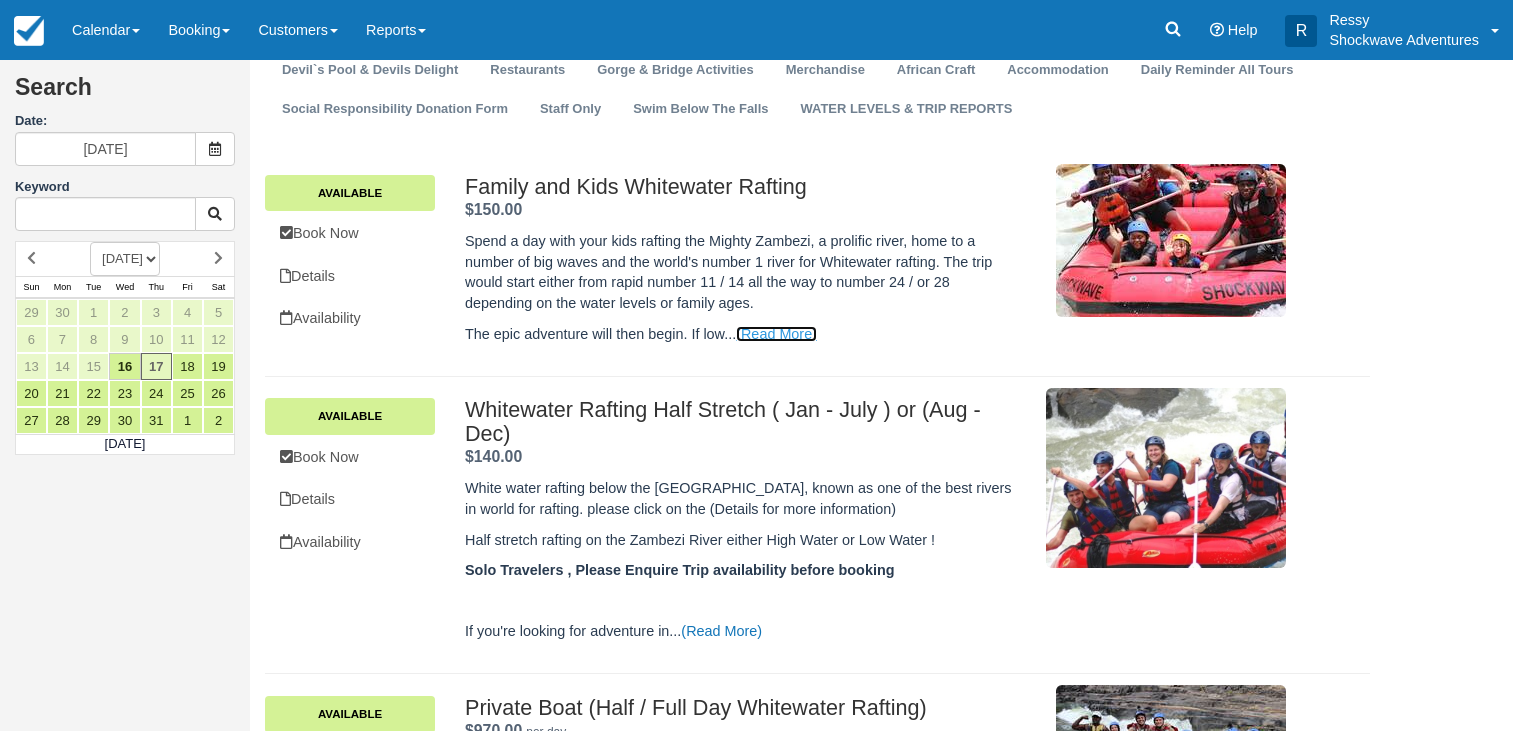 click on "(Read More)" at bounding box center [776, 334] 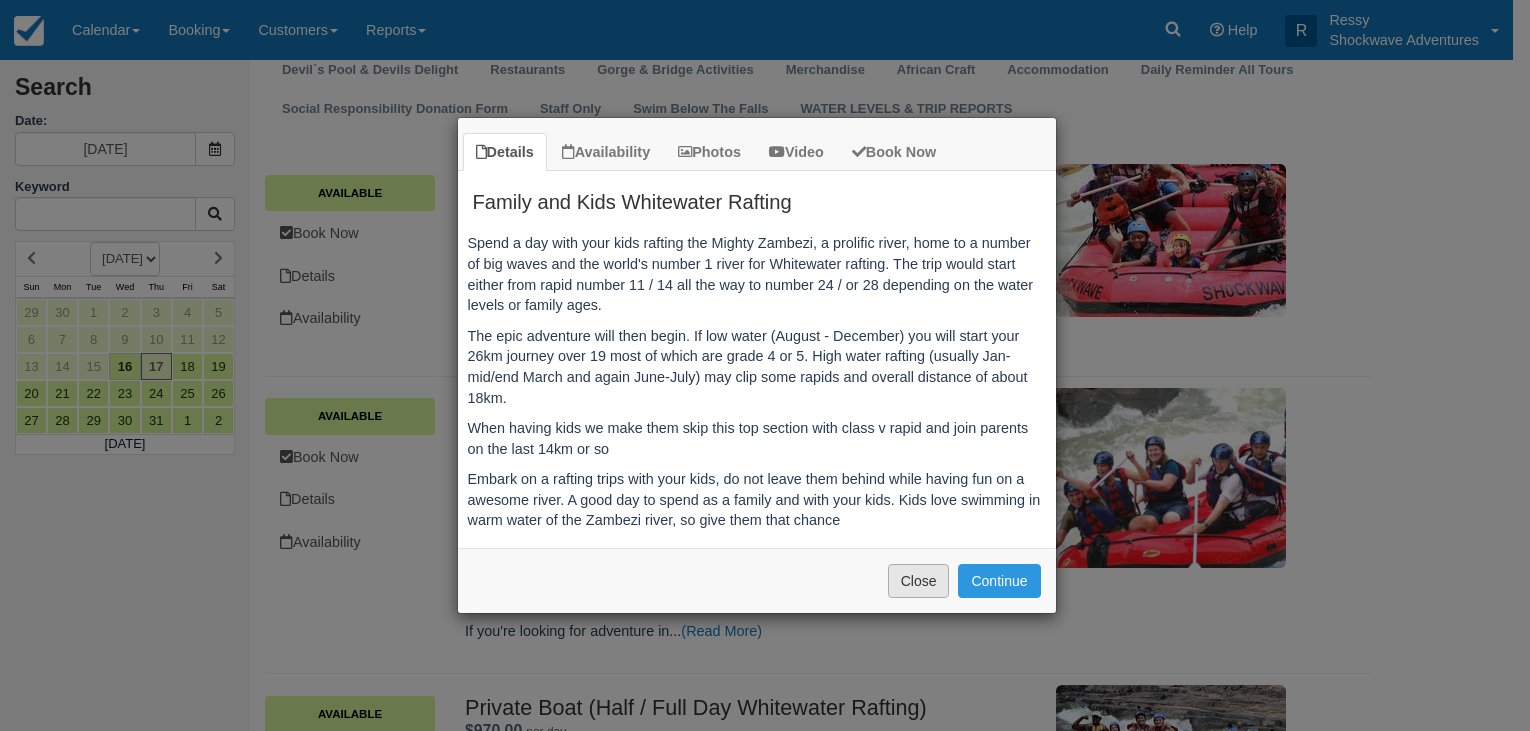 click on "Close" at bounding box center [919, 581] 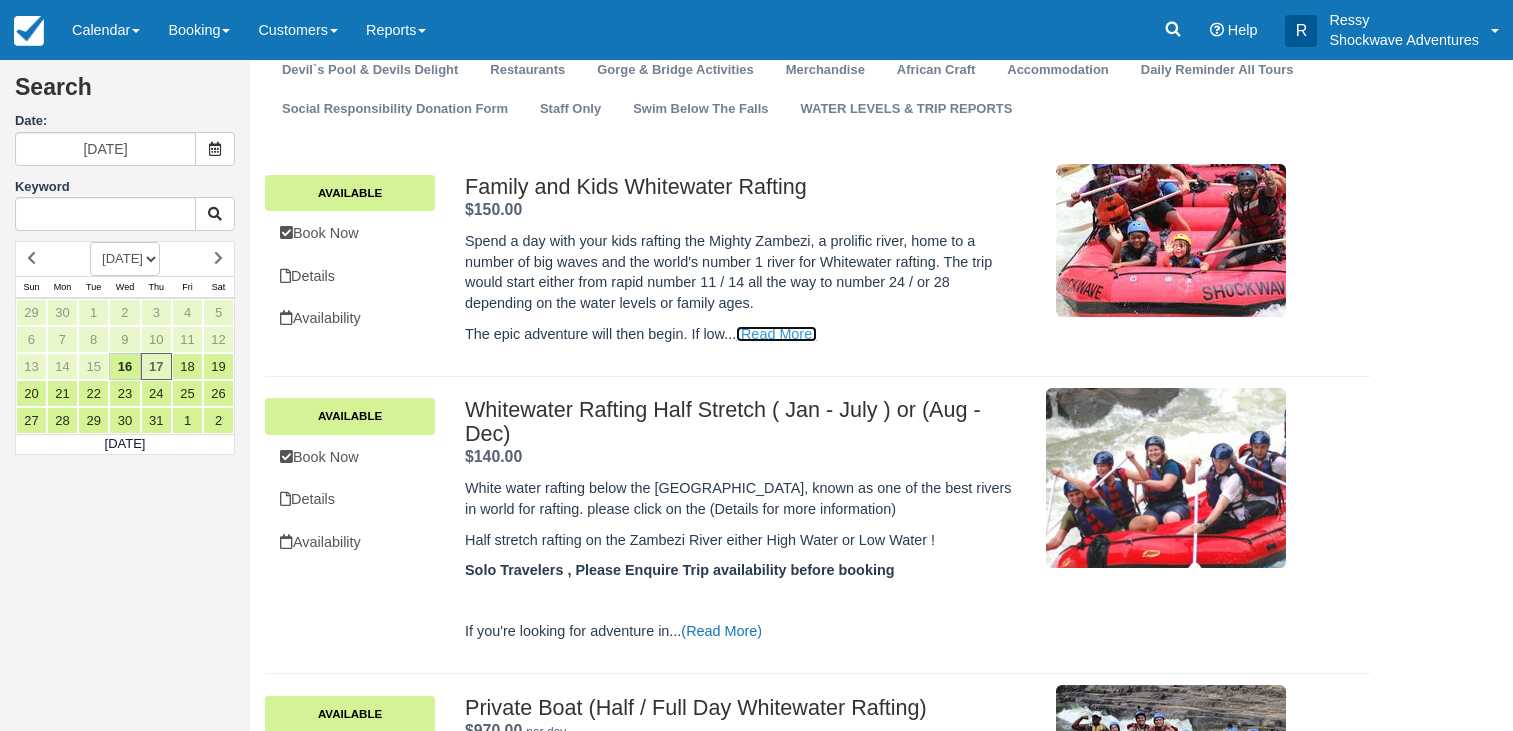 click on "(Read More)" at bounding box center (776, 334) 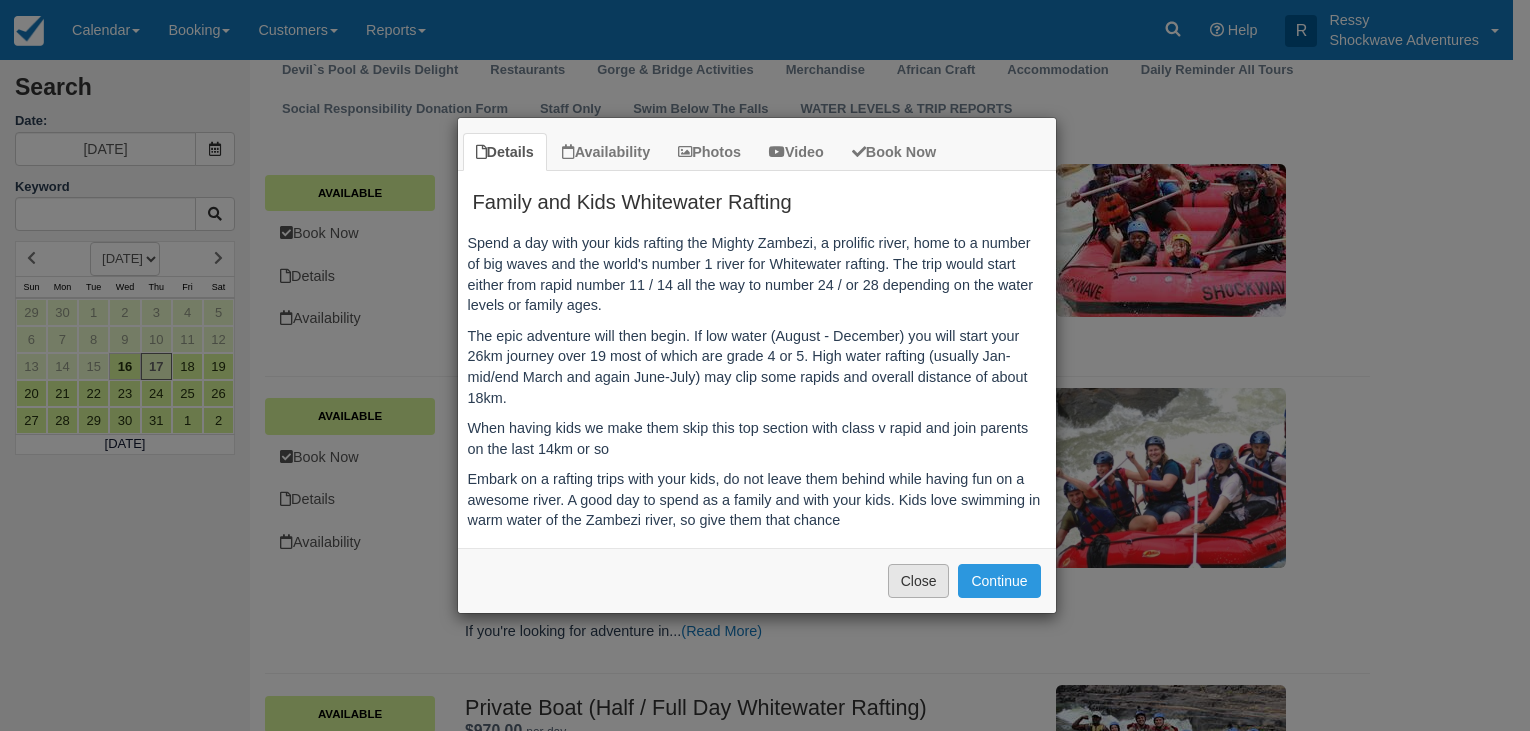 click on "Close" at bounding box center [919, 581] 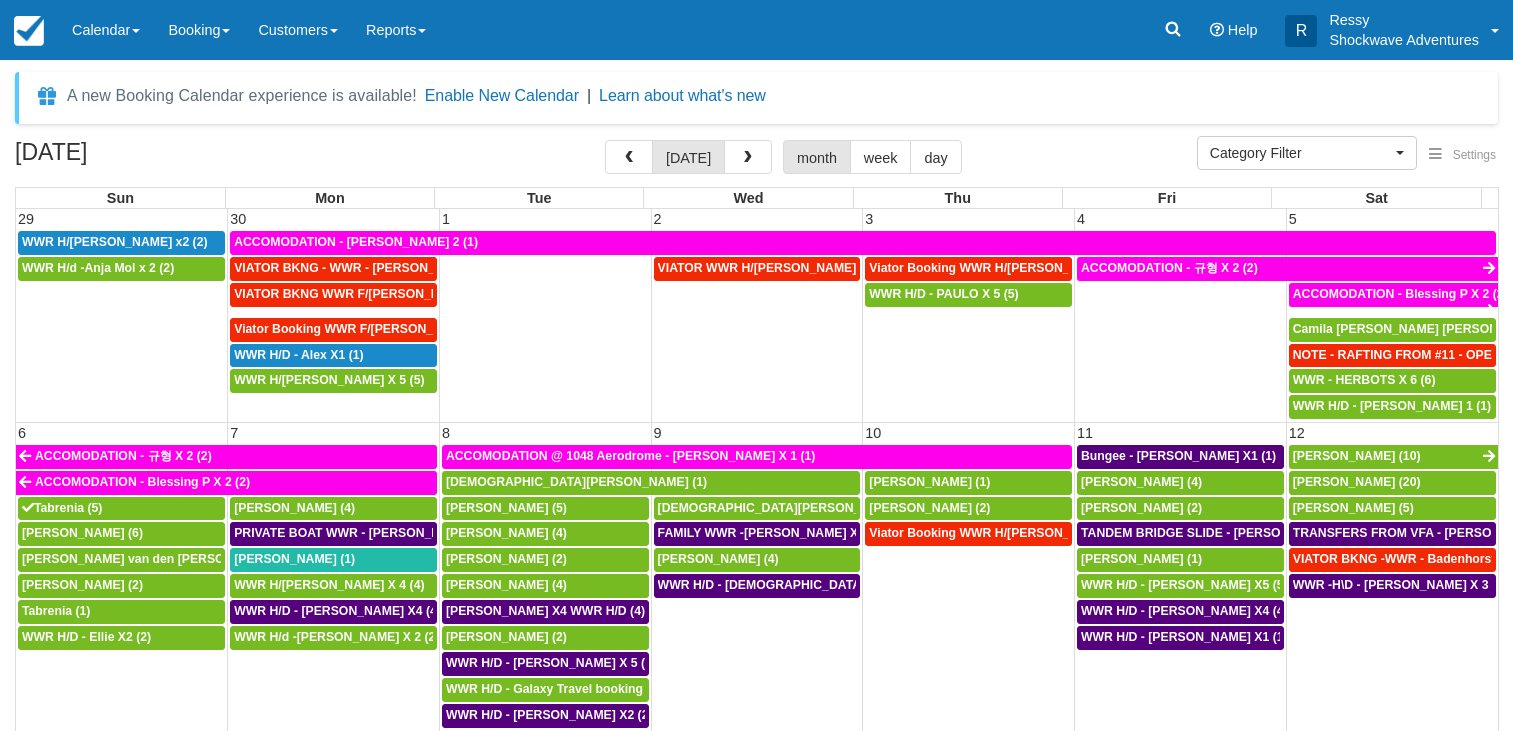 select 